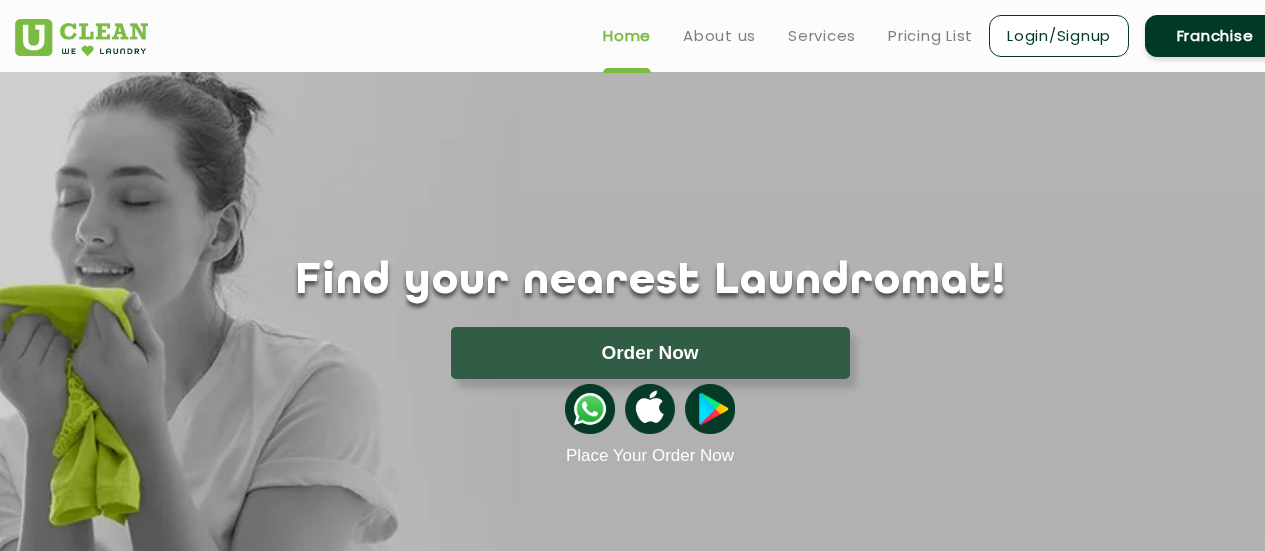 scroll, scrollTop: 5300, scrollLeft: 0, axis: vertical 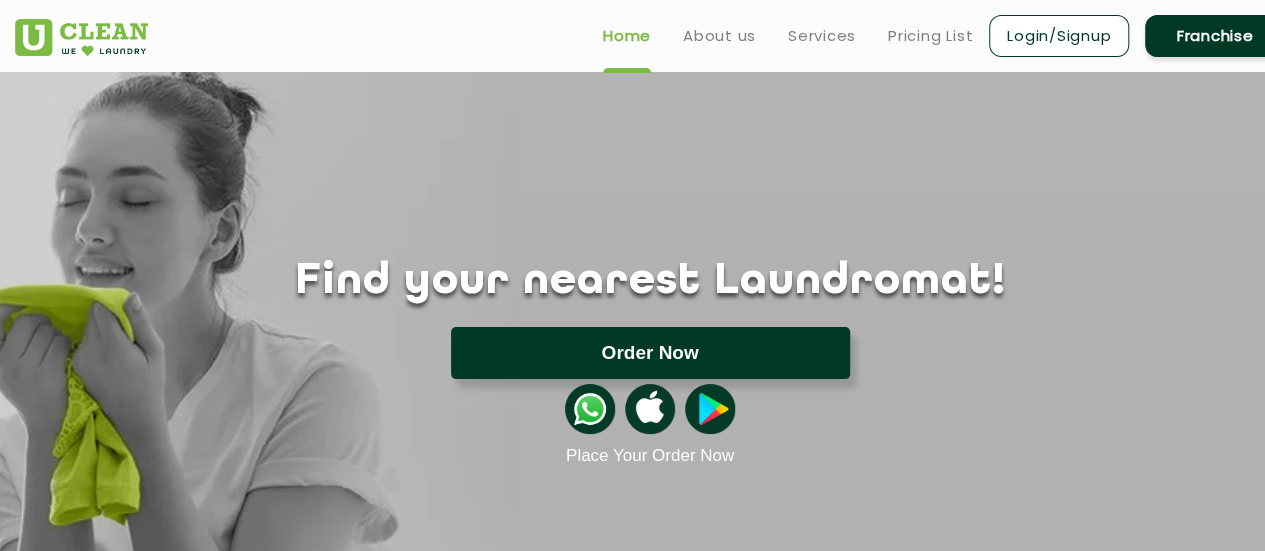 click on "Order Now" 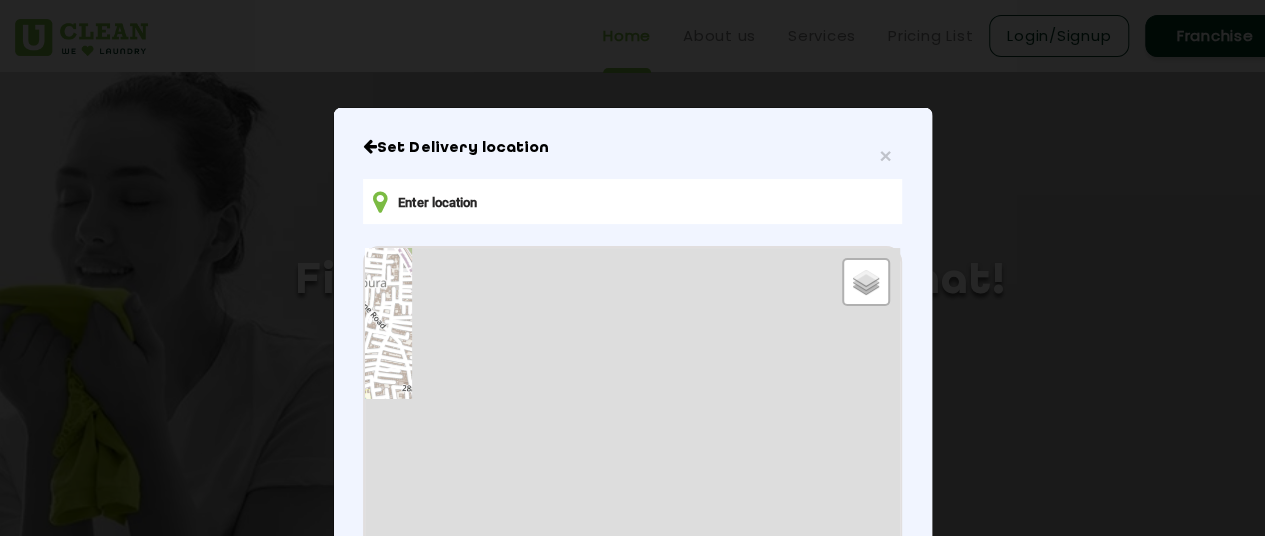 type on "34, 14th Cross Rd, Gowda Muniswamy Garden, Ejipura, Bengaluru, Karnataka 560047, India" 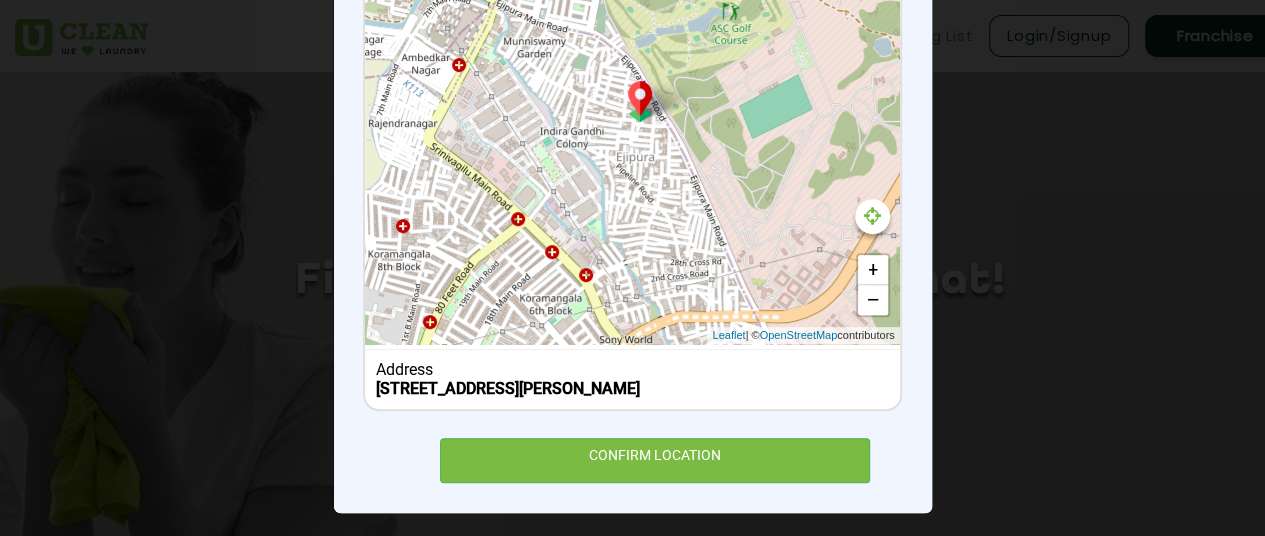 scroll, scrollTop: 377, scrollLeft: 0, axis: vertical 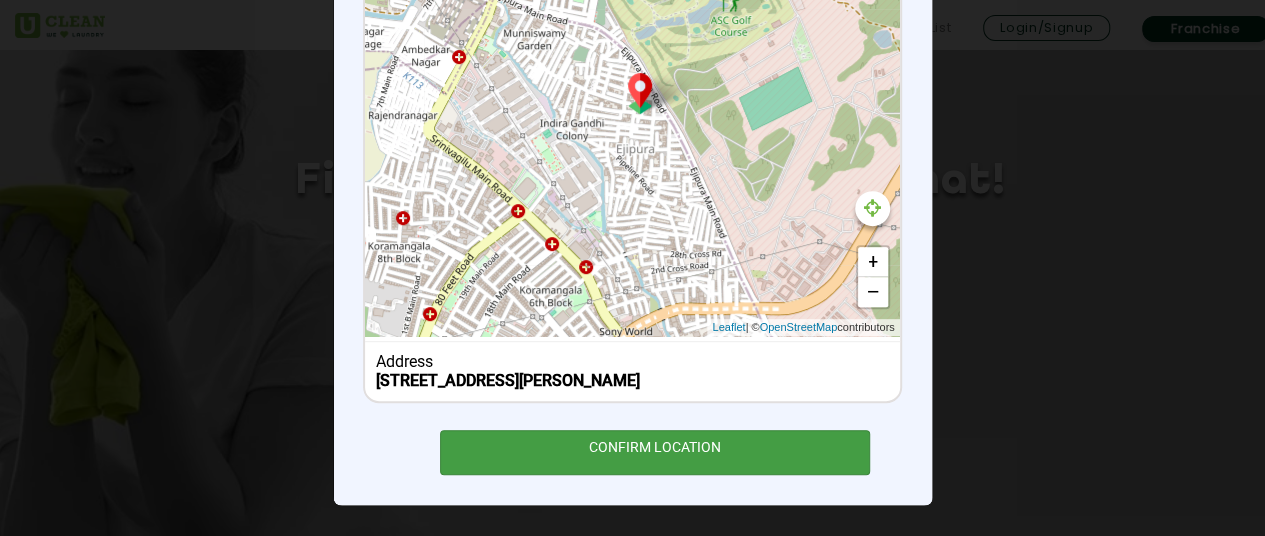click on "CONFIRM LOCATION" at bounding box center (655, 452) 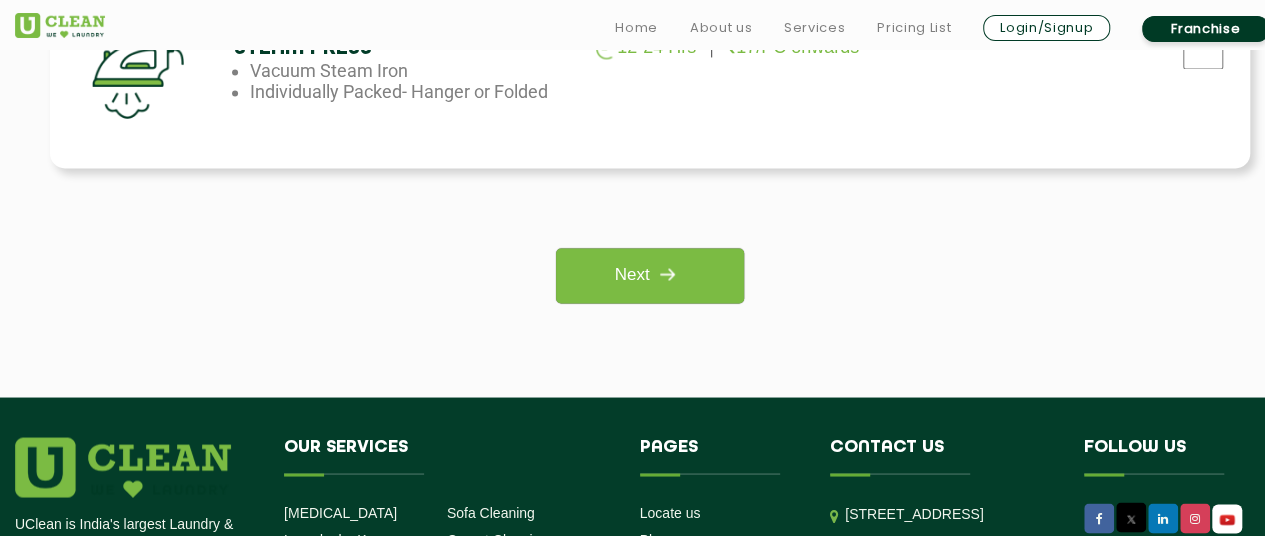 scroll, scrollTop: 1700, scrollLeft: 0, axis: vertical 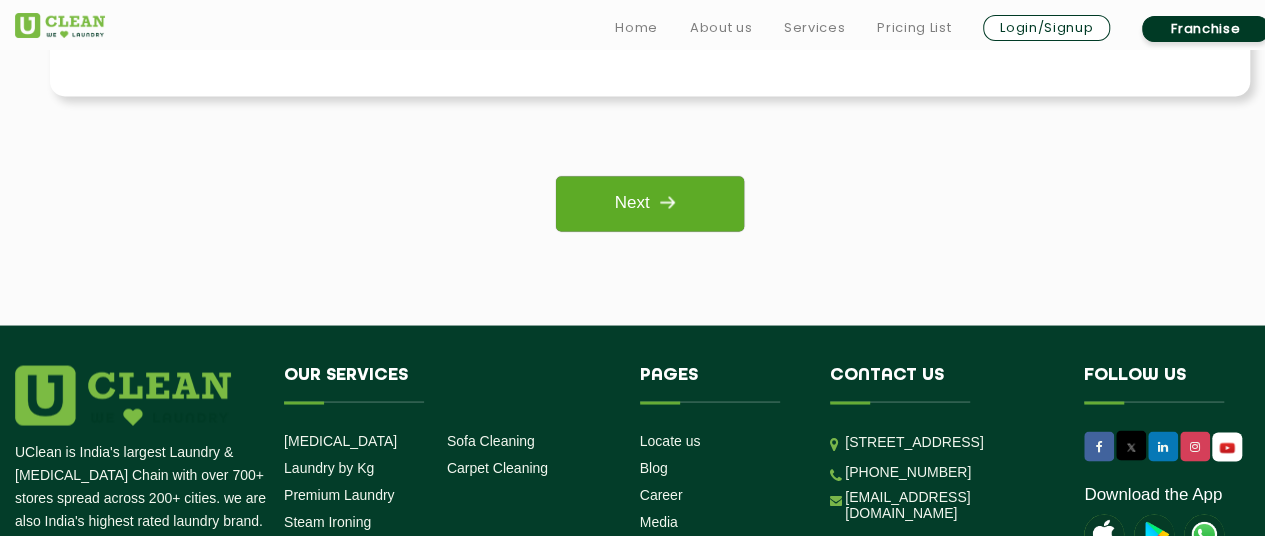 click at bounding box center [667, 202] 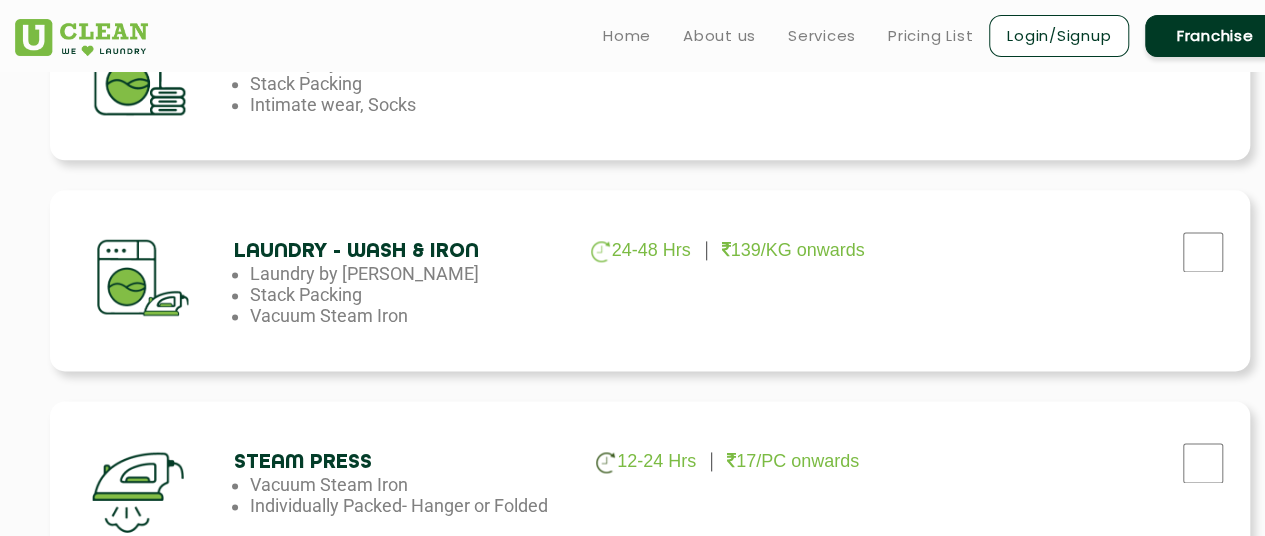 scroll, scrollTop: 1300, scrollLeft: 0, axis: vertical 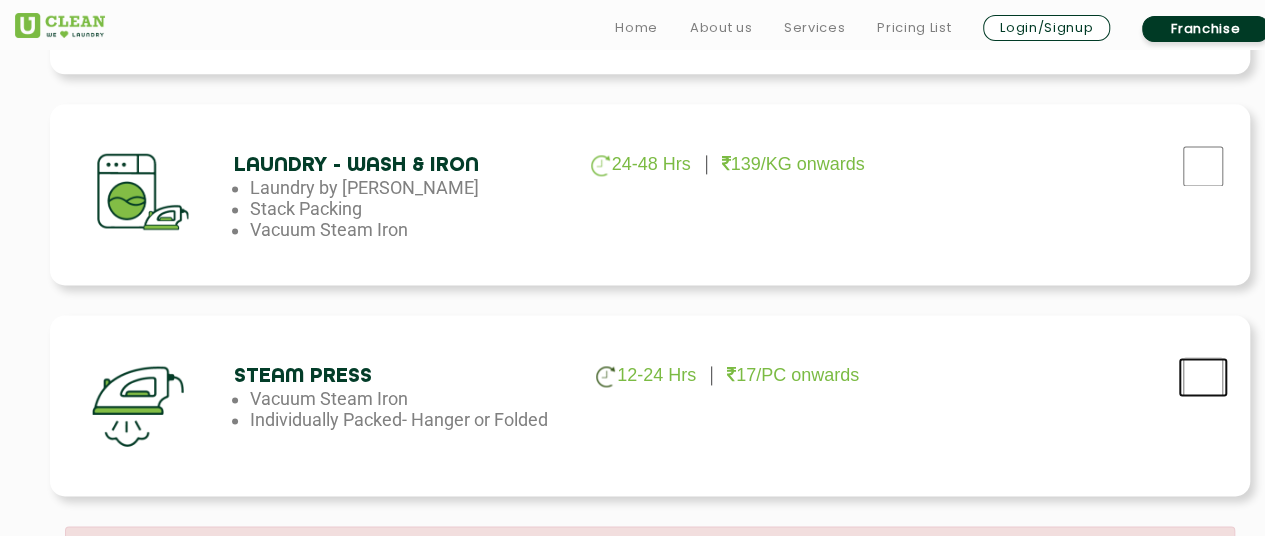 click at bounding box center (1203, -467) 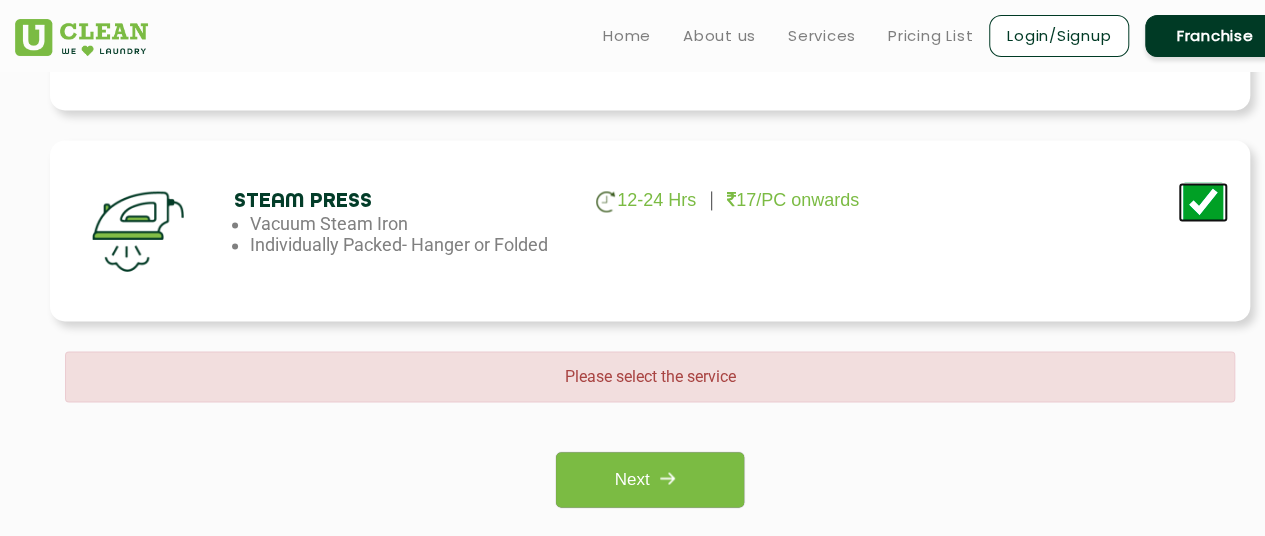 scroll, scrollTop: 1500, scrollLeft: 0, axis: vertical 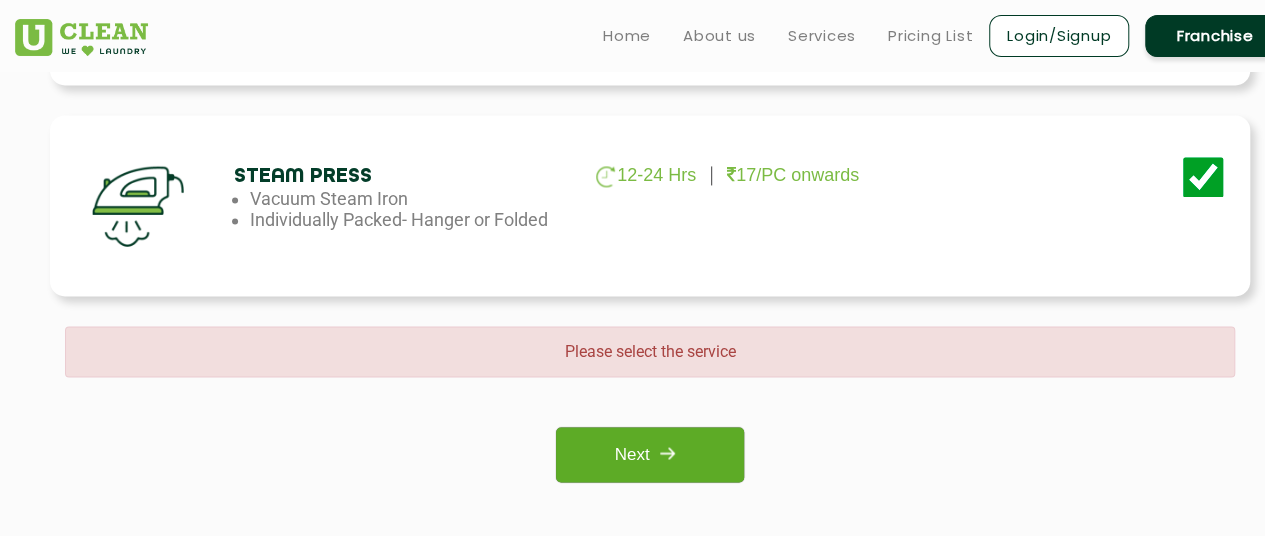 click at bounding box center (667, 453) 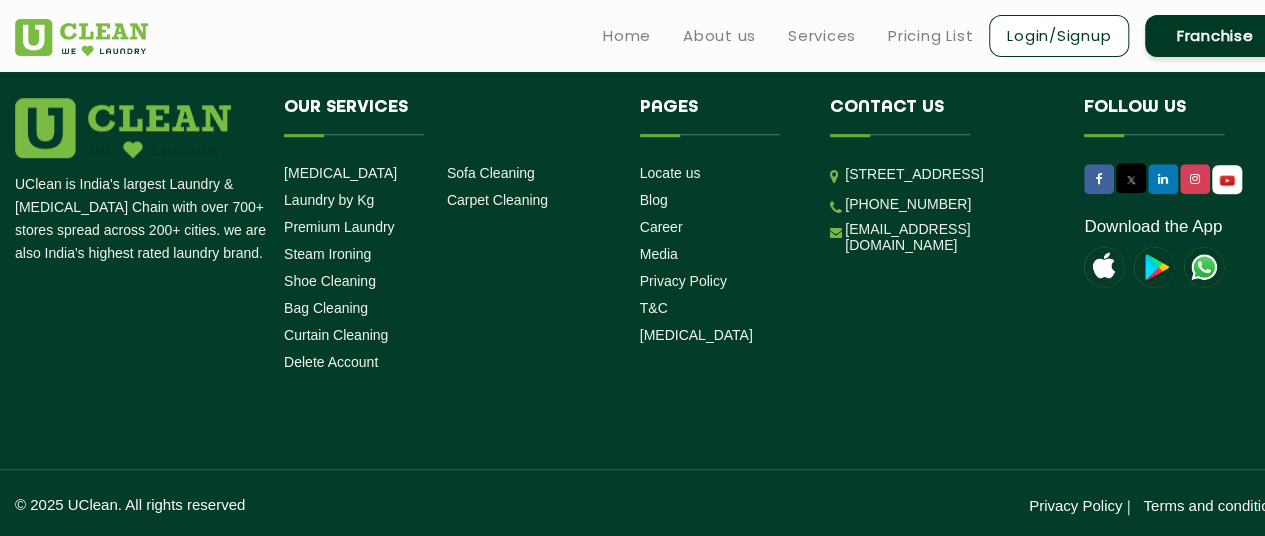 scroll, scrollTop: 0, scrollLeft: 0, axis: both 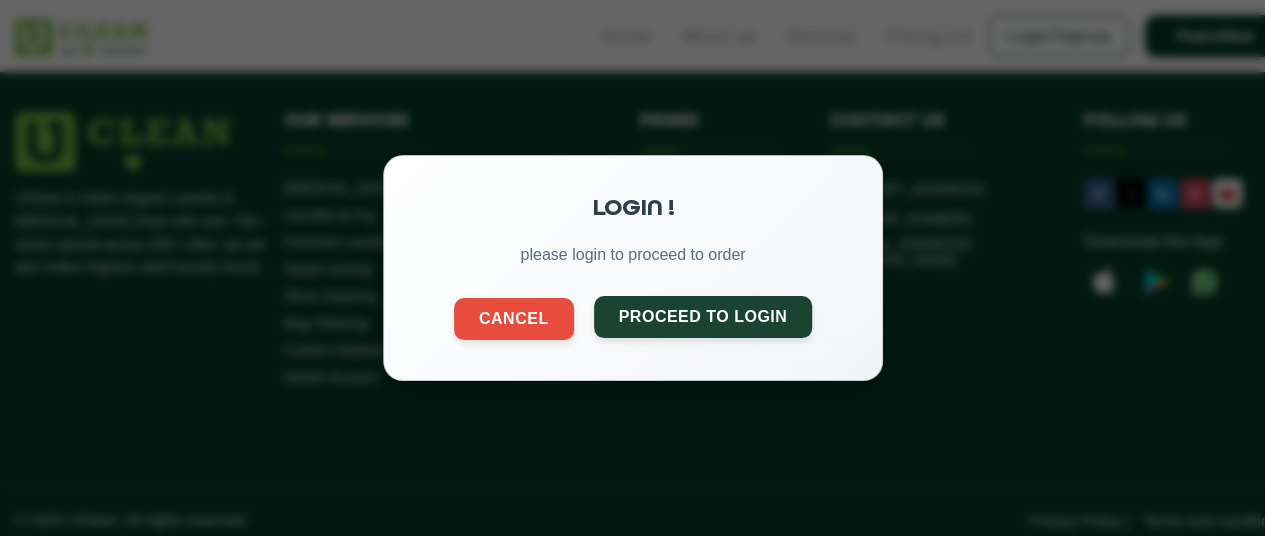 click on "Proceed to Login" 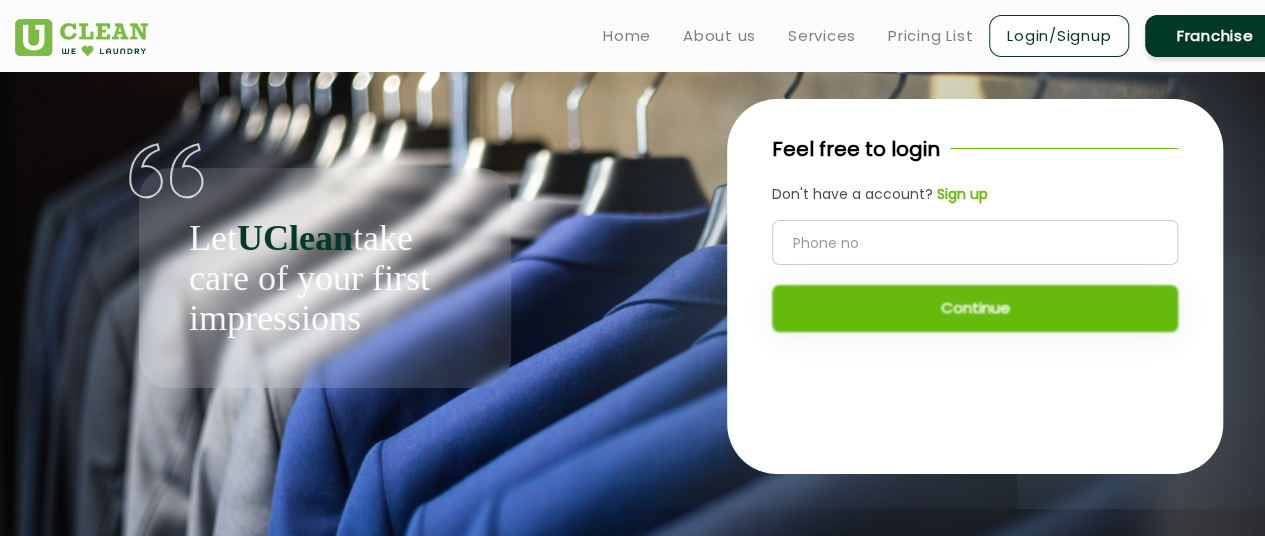 click 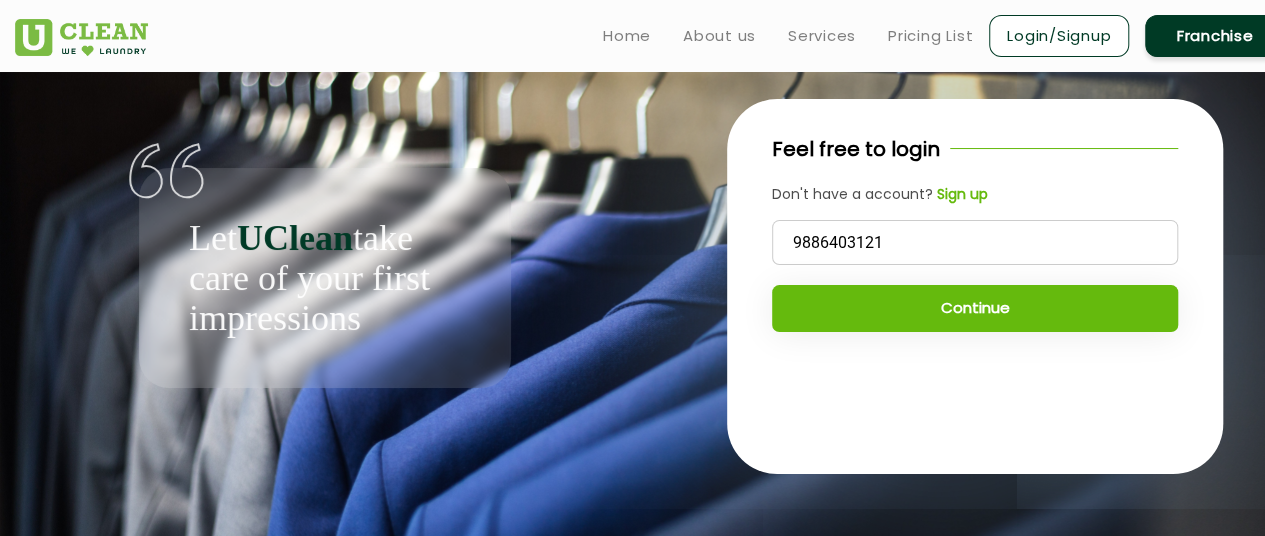 type on "9886403121" 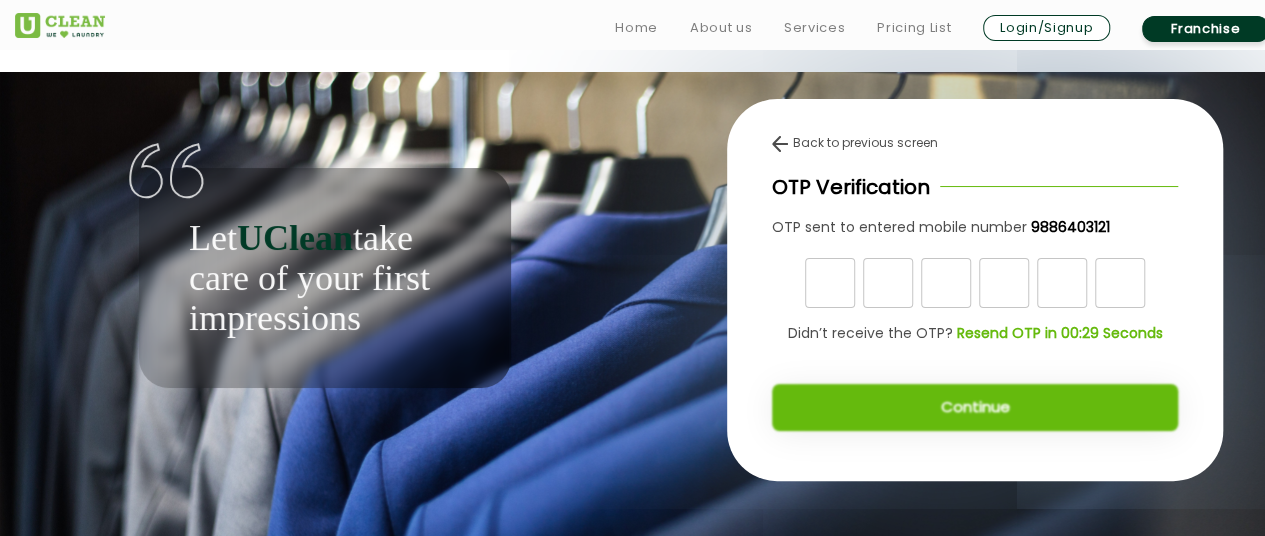 scroll, scrollTop: 15, scrollLeft: 0, axis: vertical 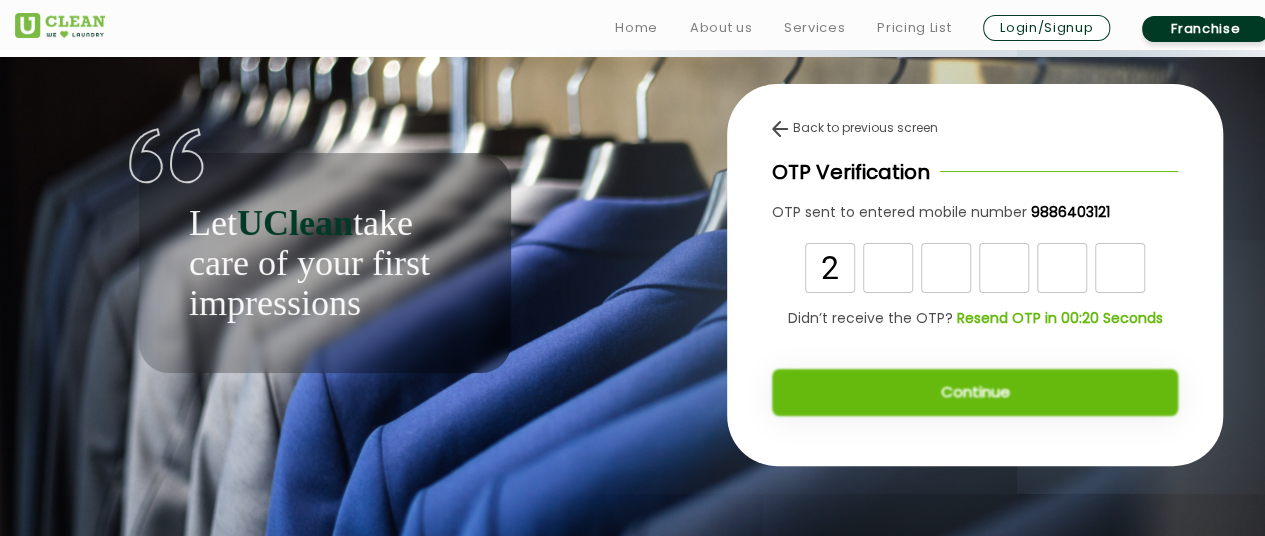 type on "2" 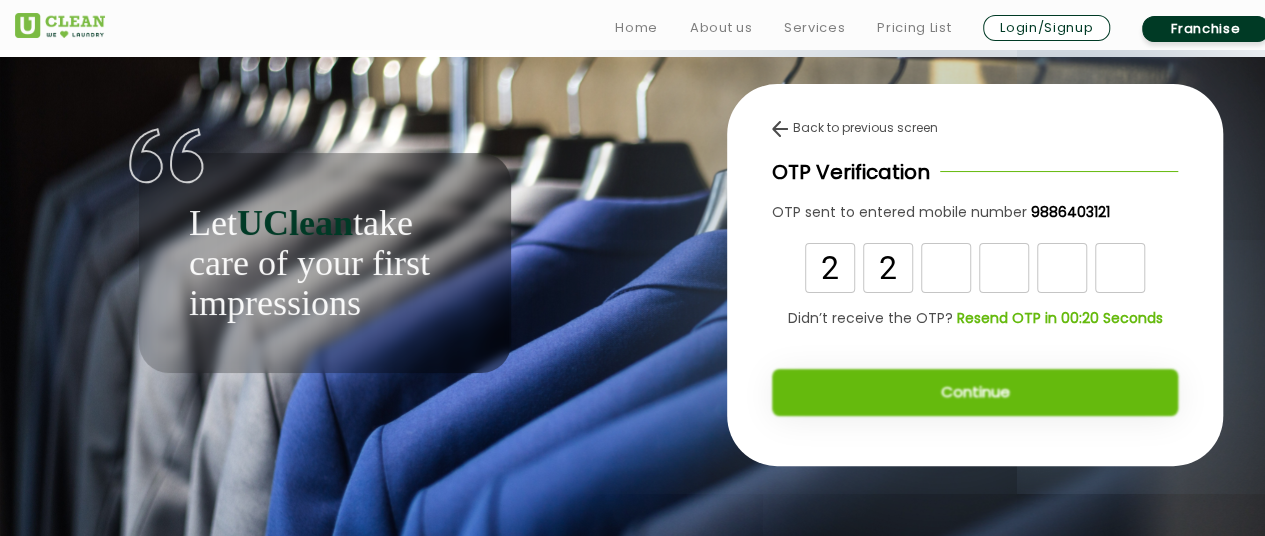 type on "2" 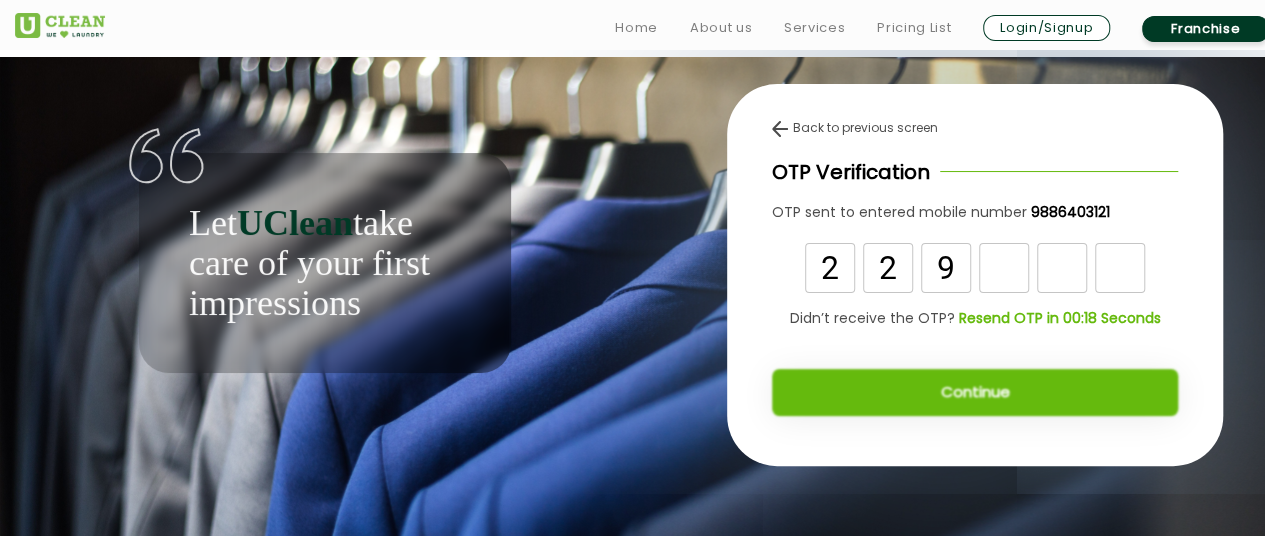 type on "9" 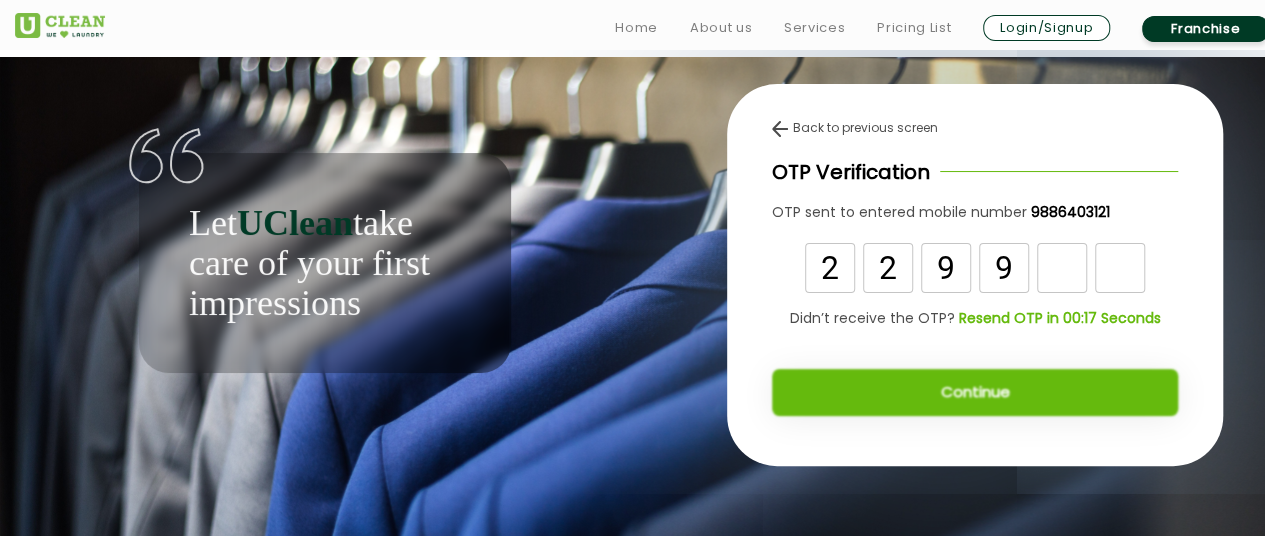 type on "9" 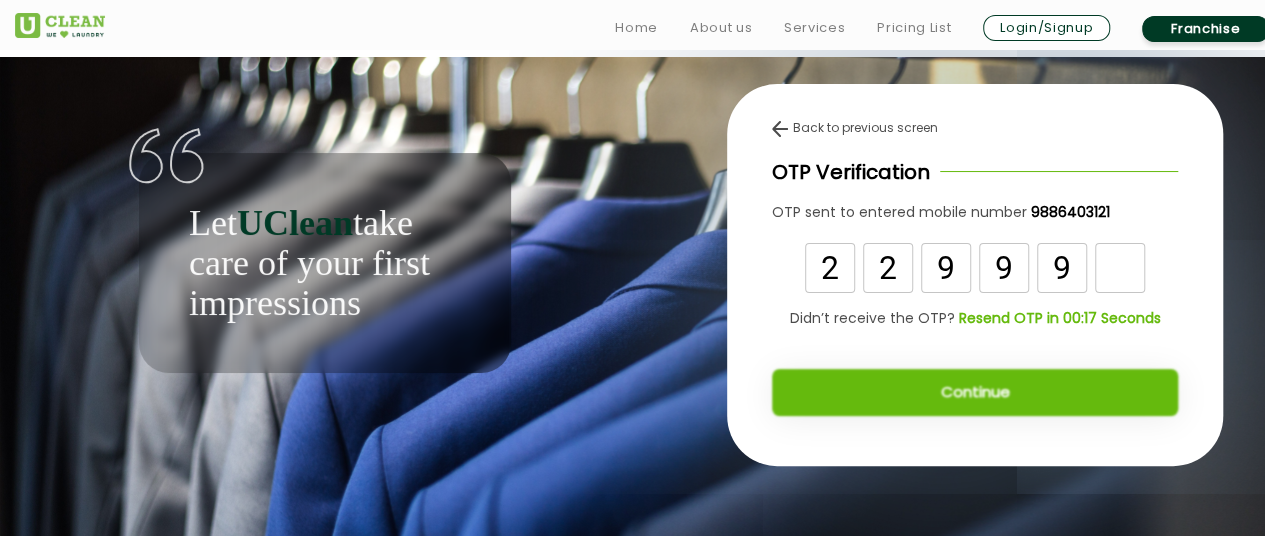 type on "9" 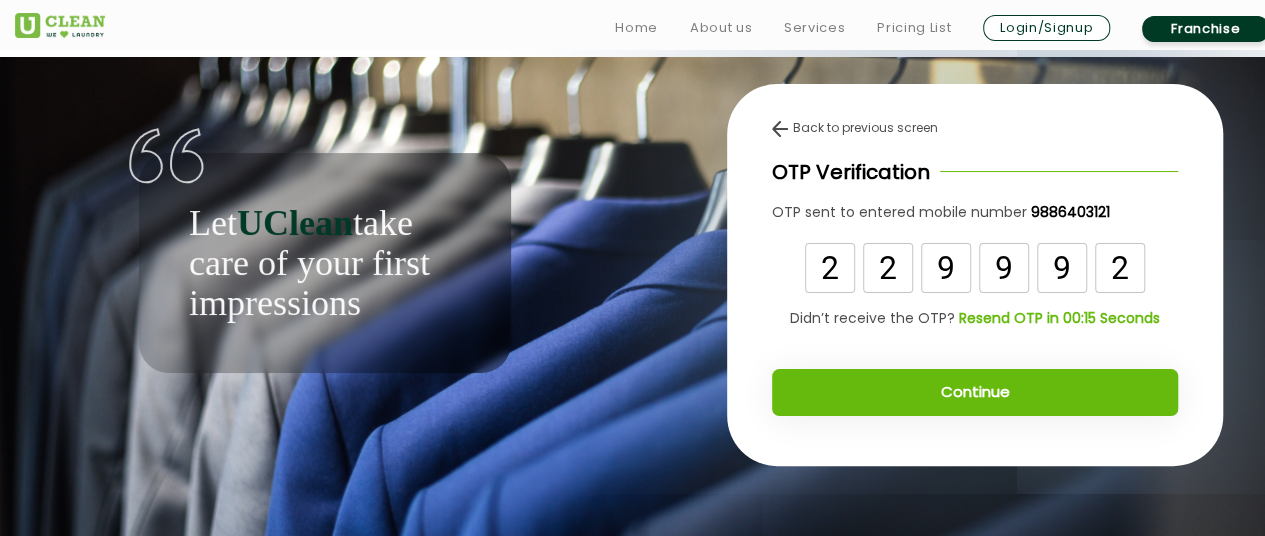 type on "2" 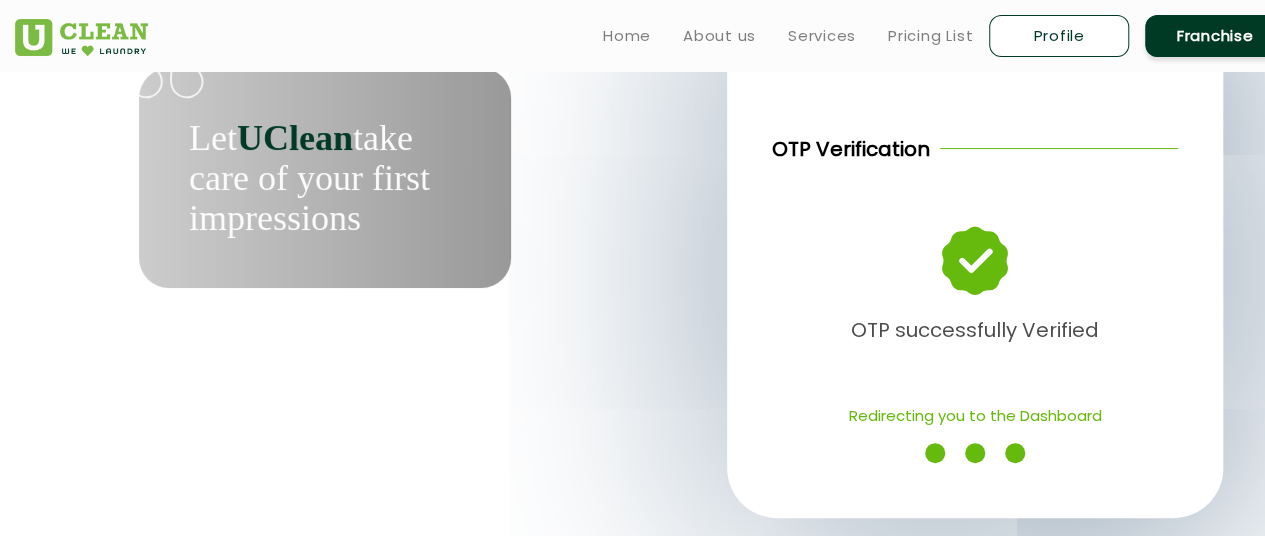 scroll, scrollTop: 29, scrollLeft: 0, axis: vertical 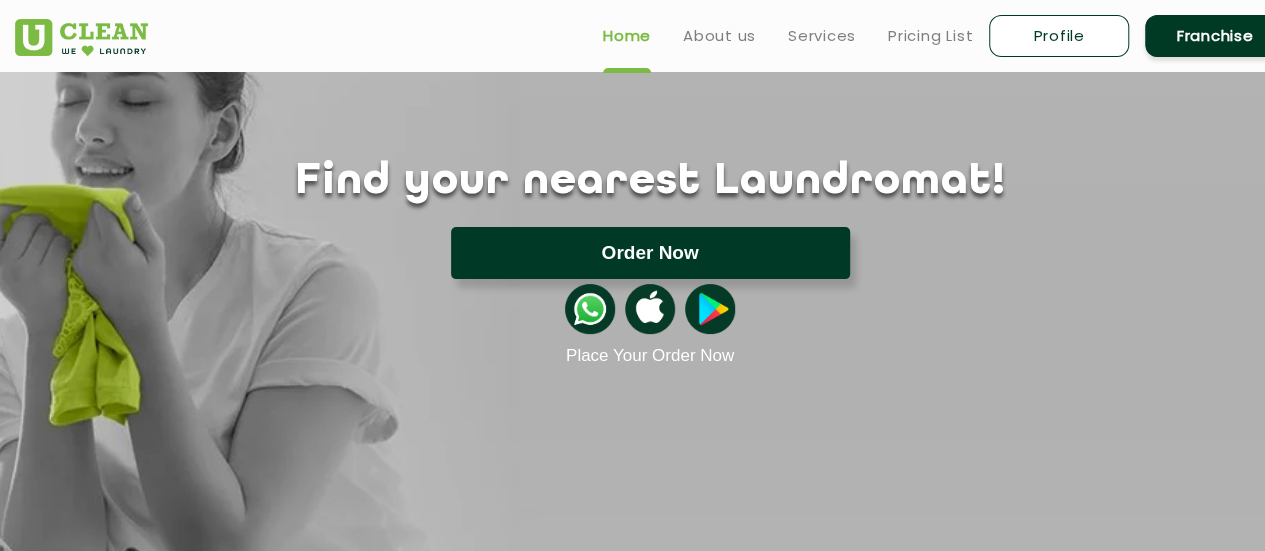 click on "Order Now" 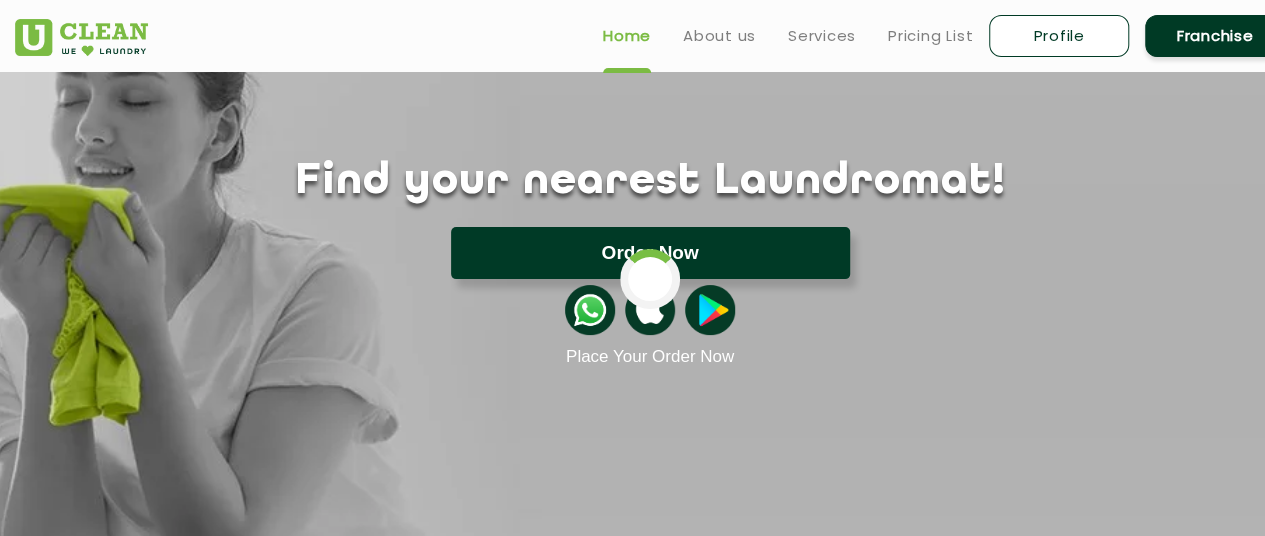 type on "[STREET_ADDRESS][PERSON_NAME]" 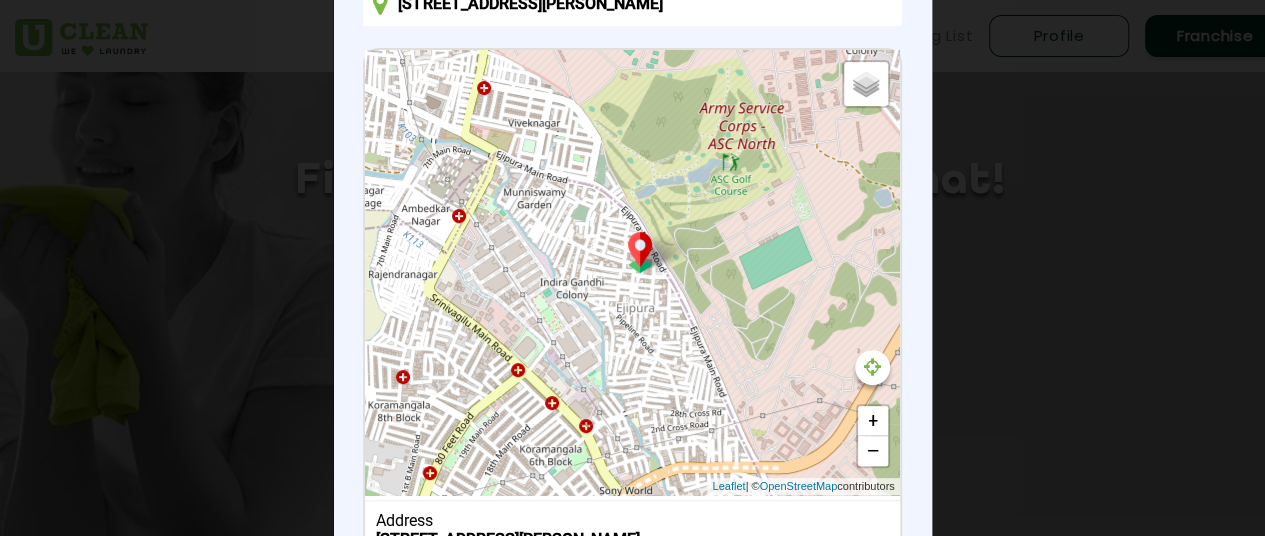 scroll, scrollTop: 377, scrollLeft: 0, axis: vertical 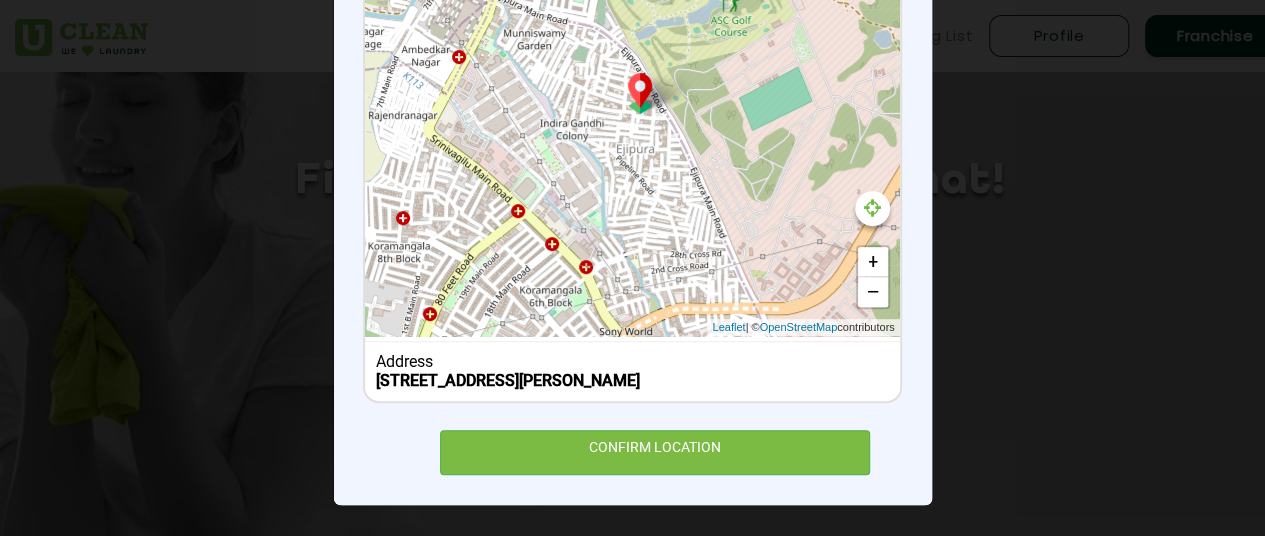 click on "34, 14th Cross Rd, Gowda Muniswamy Garden, Ejipura, Bengaluru, Karnataka 560047, India" at bounding box center (632, 380) 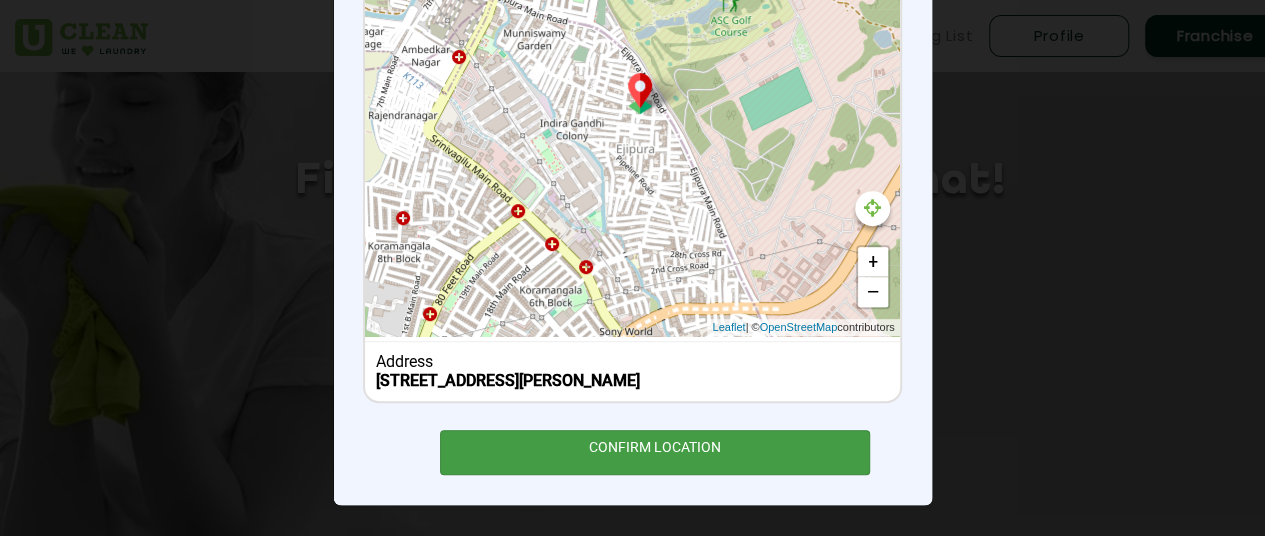 click on "CONFIRM LOCATION" at bounding box center [655, 452] 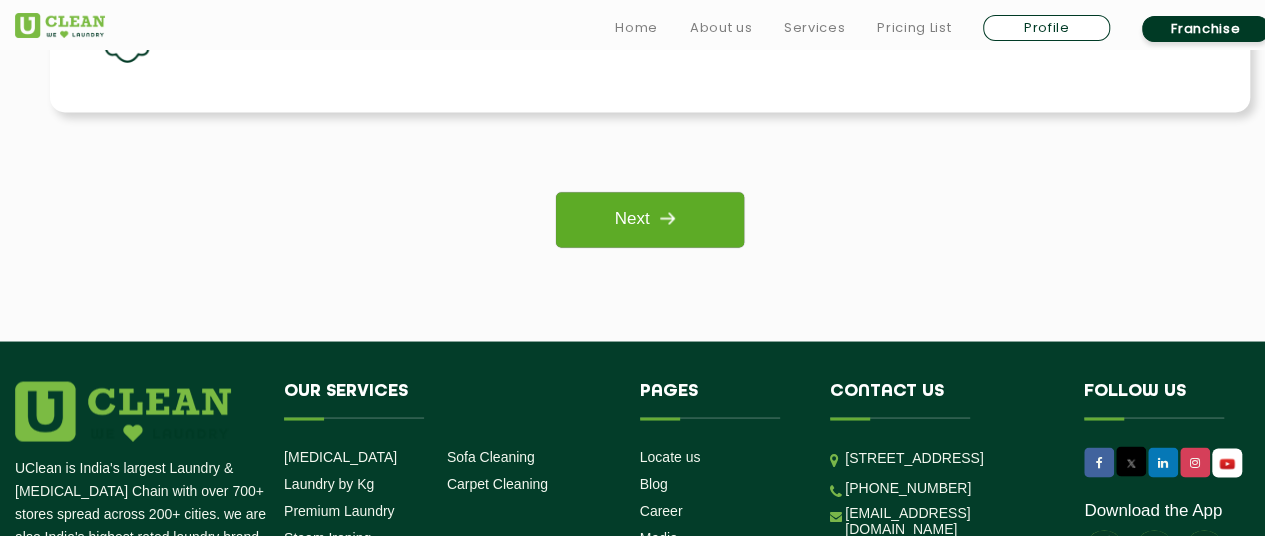 scroll, scrollTop: 1400, scrollLeft: 0, axis: vertical 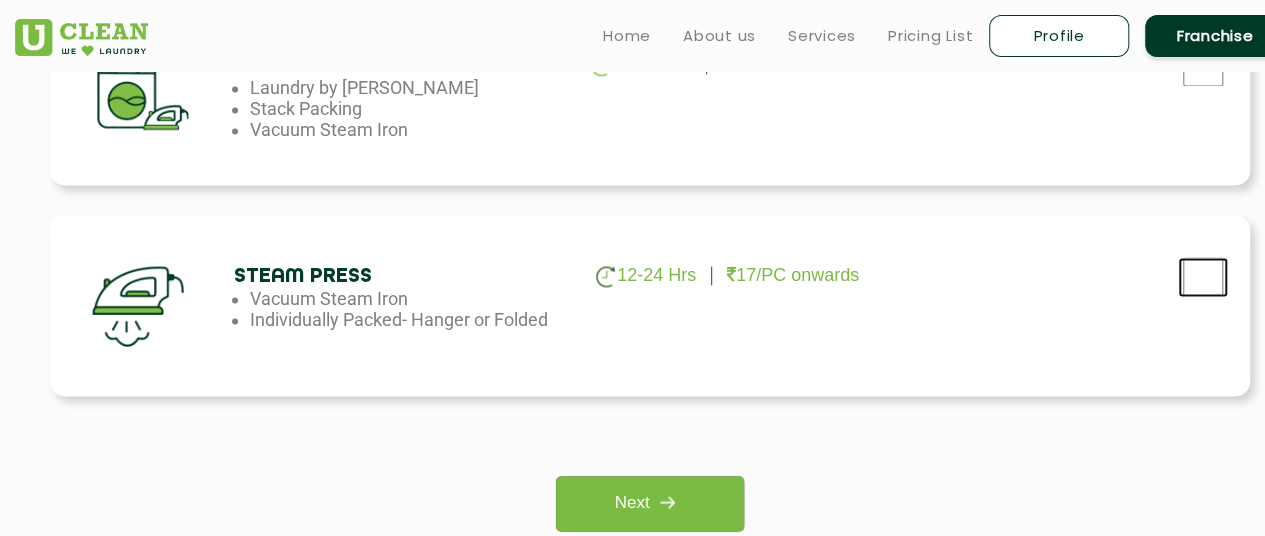 click at bounding box center (1203, -567) 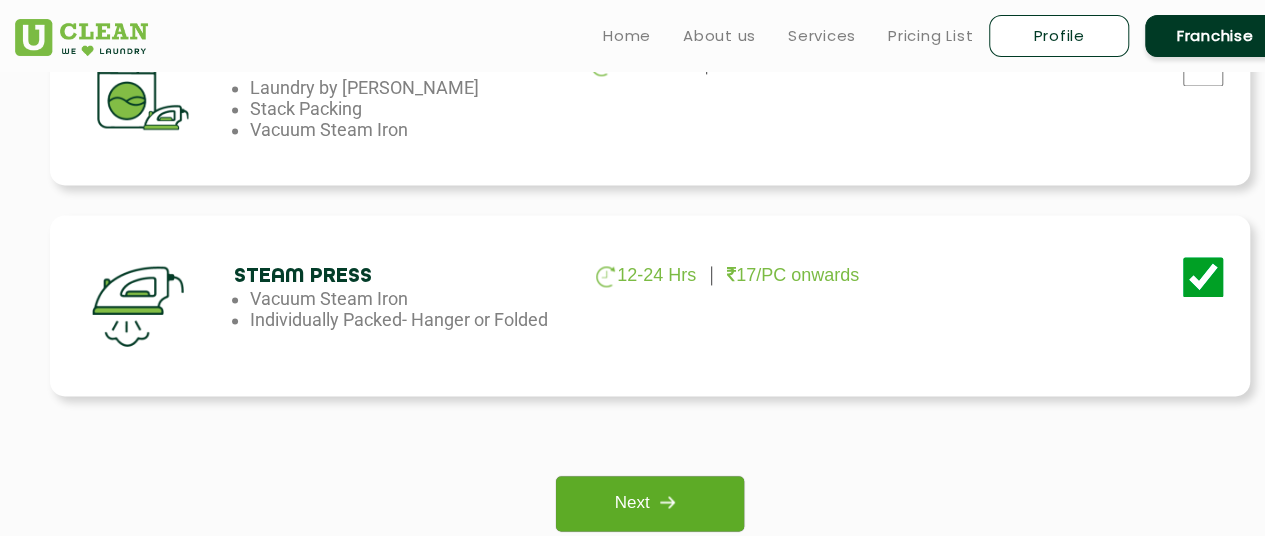 click on "Next" at bounding box center (649, 503) 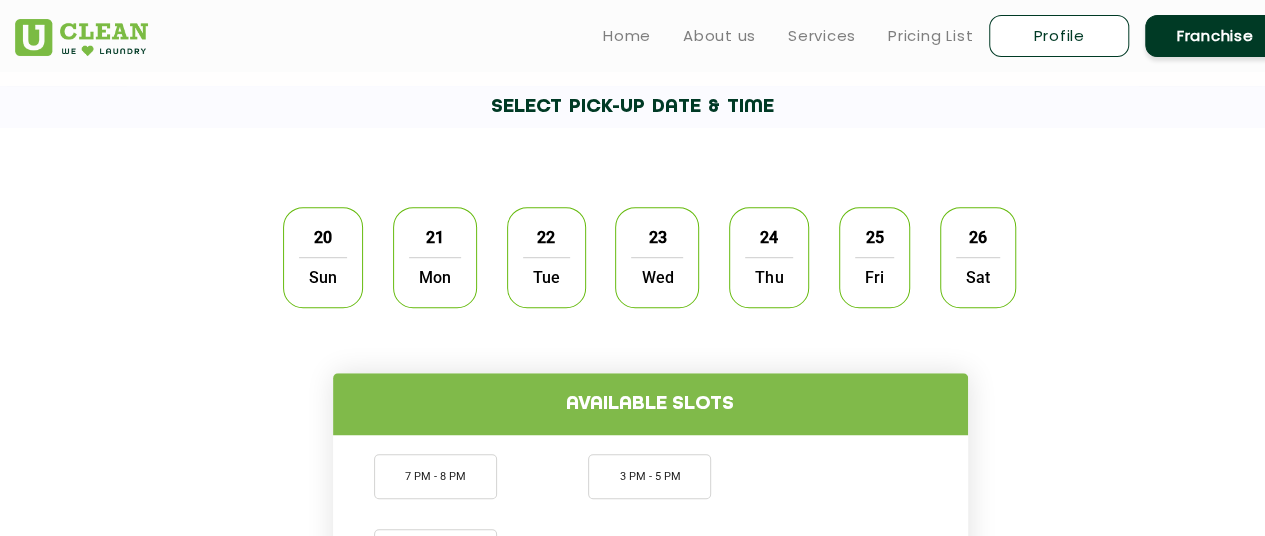 scroll, scrollTop: 600, scrollLeft: 0, axis: vertical 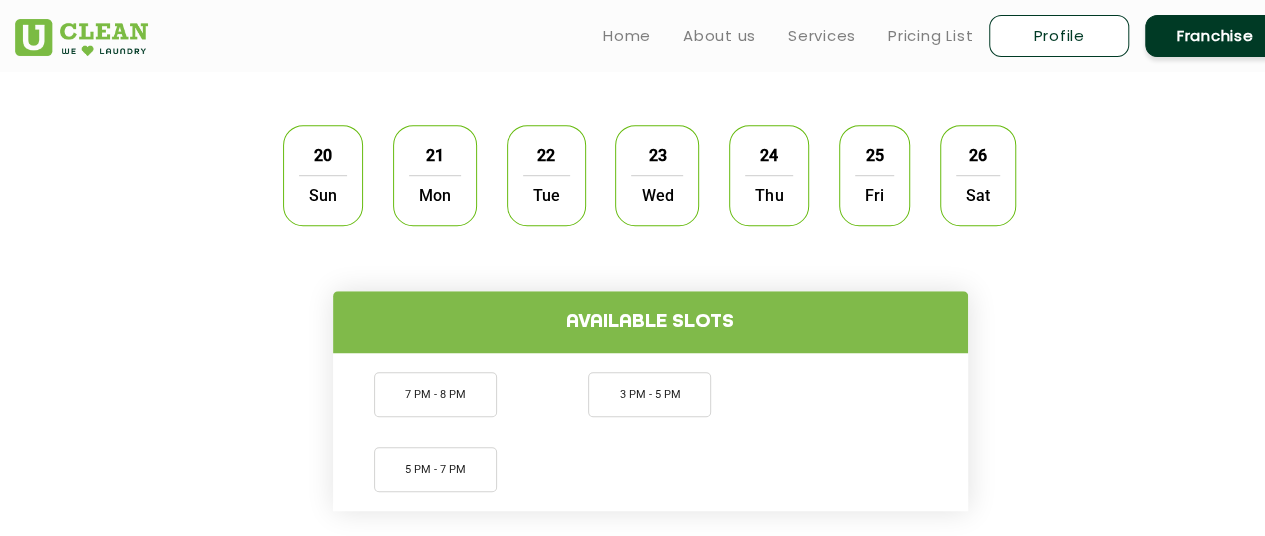 click on "Wed" 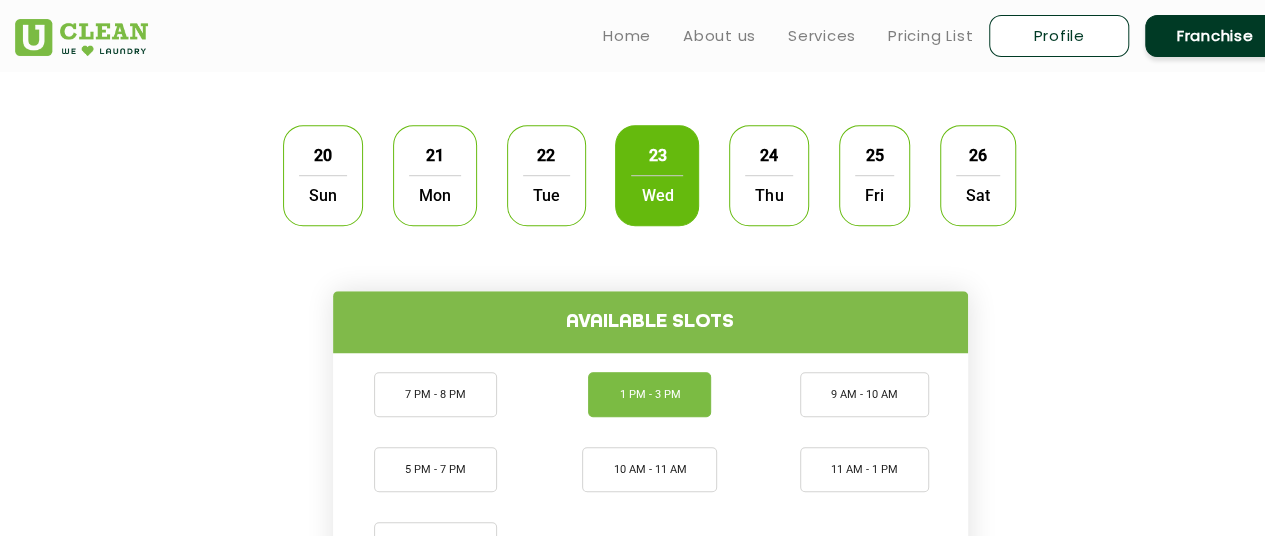 click on "1 PM - 3 PM" 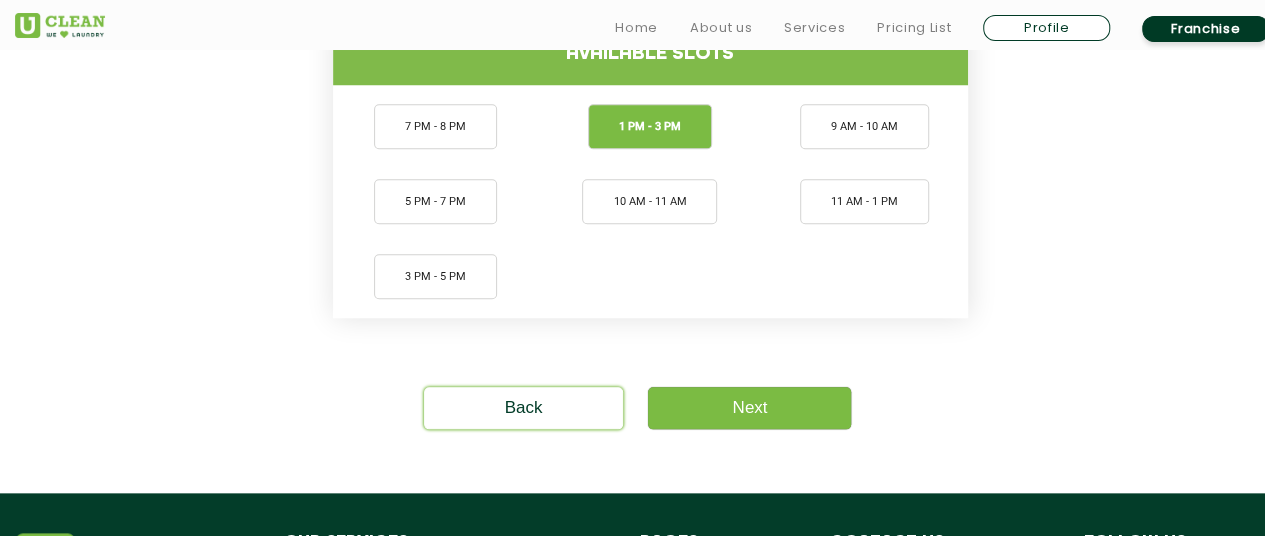 scroll, scrollTop: 900, scrollLeft: 0, axis: vertical 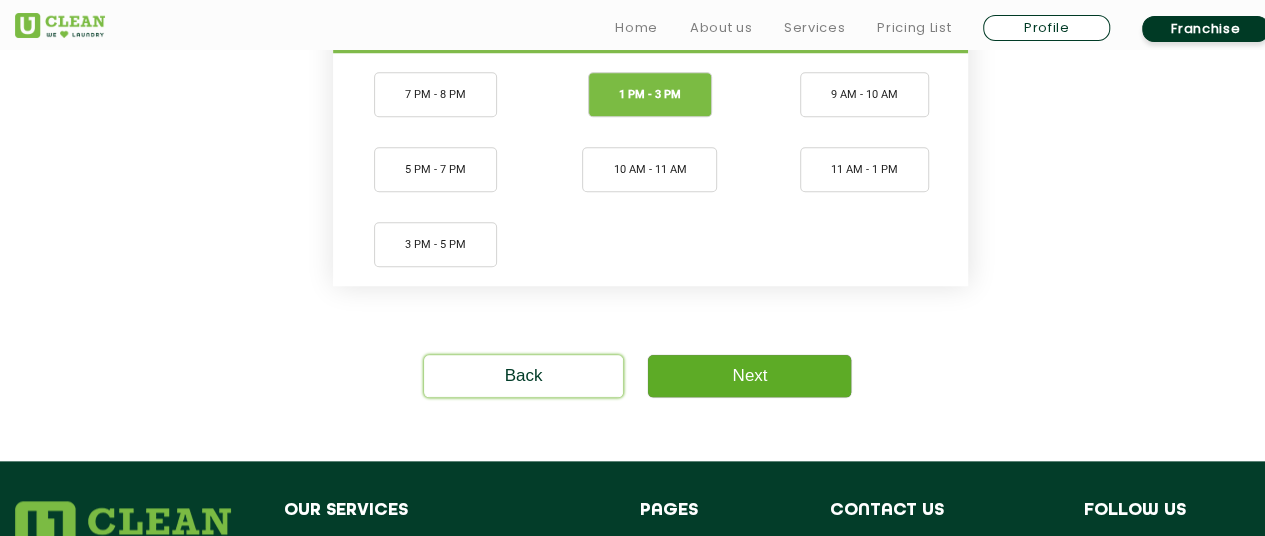 click on "Next" 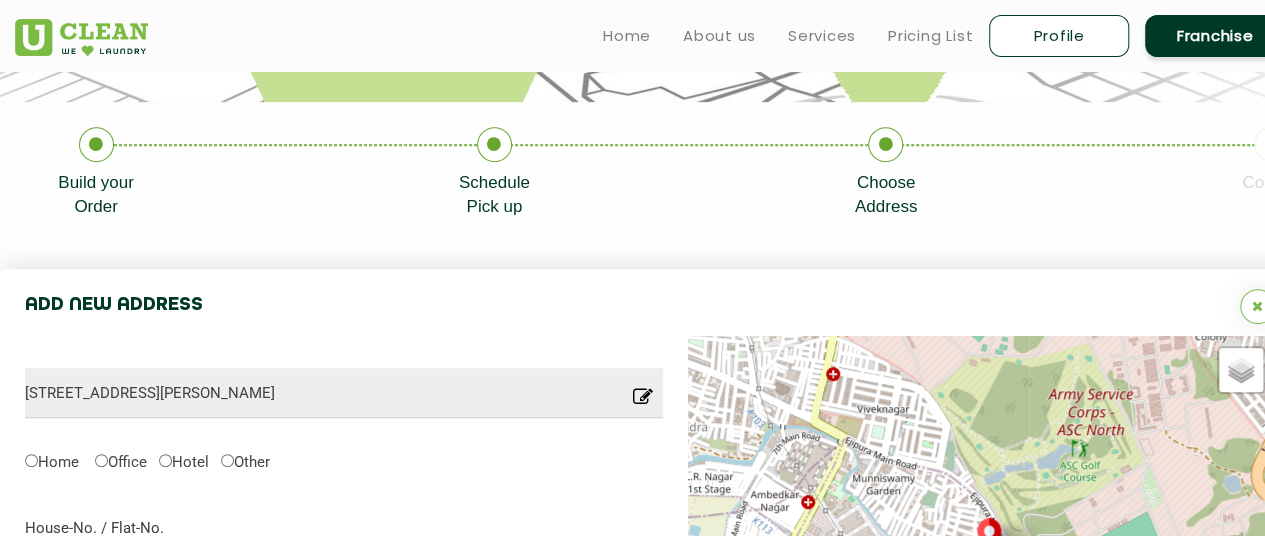 scroll, scrollTop: 329, scrollLeft: 0, axis: vertical 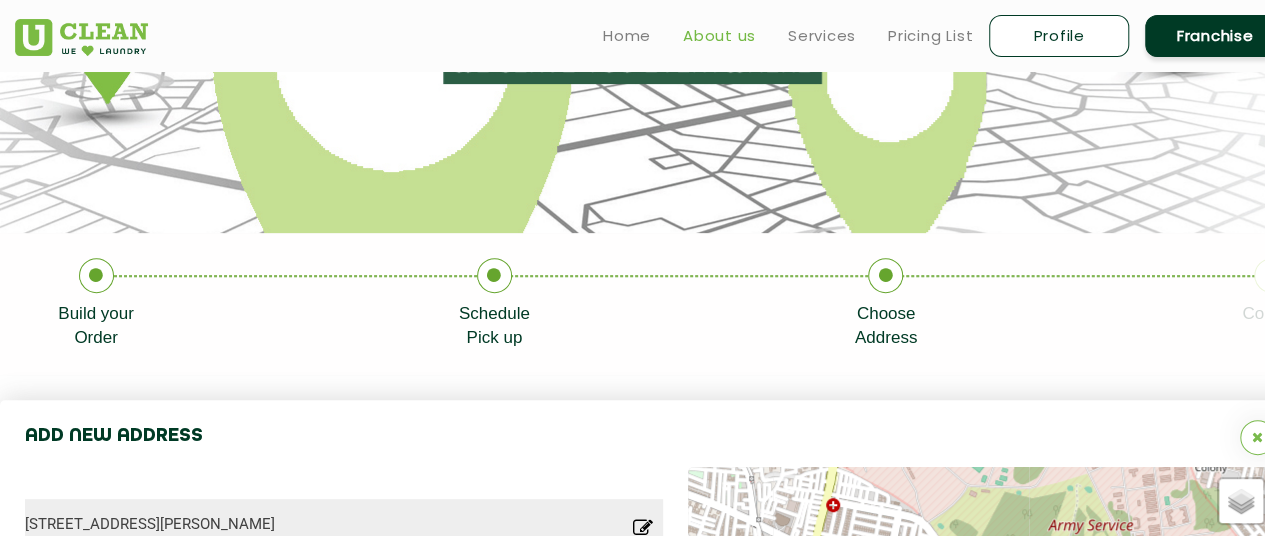 click on "About us" at bounding box center (719, 36) 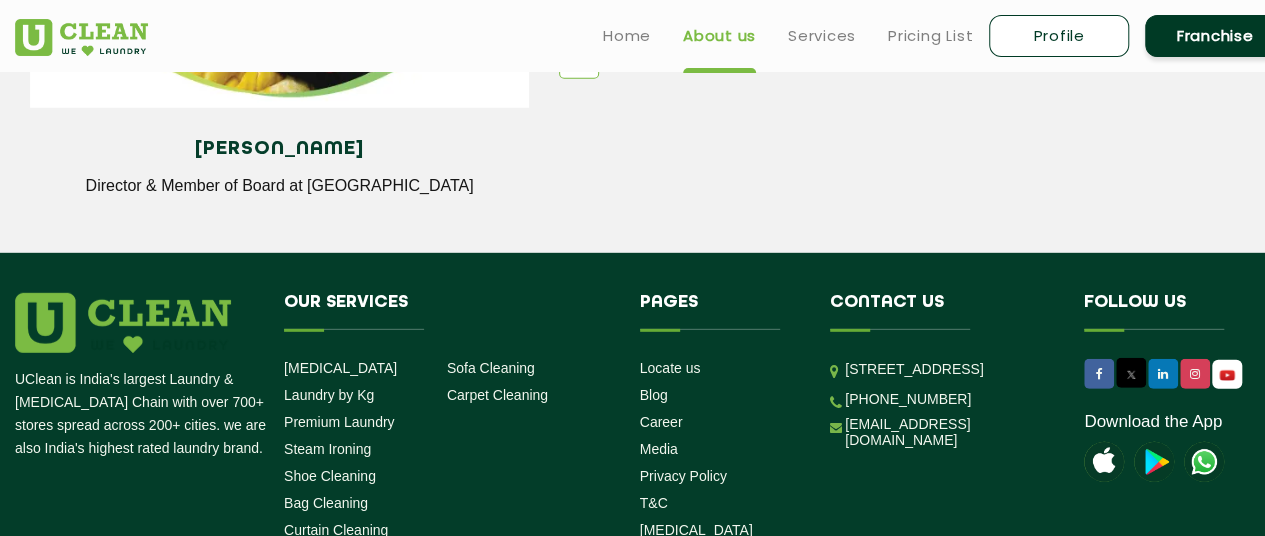 scroll, scrollTop: 2791, scrollLeft: 0, axis: vertical 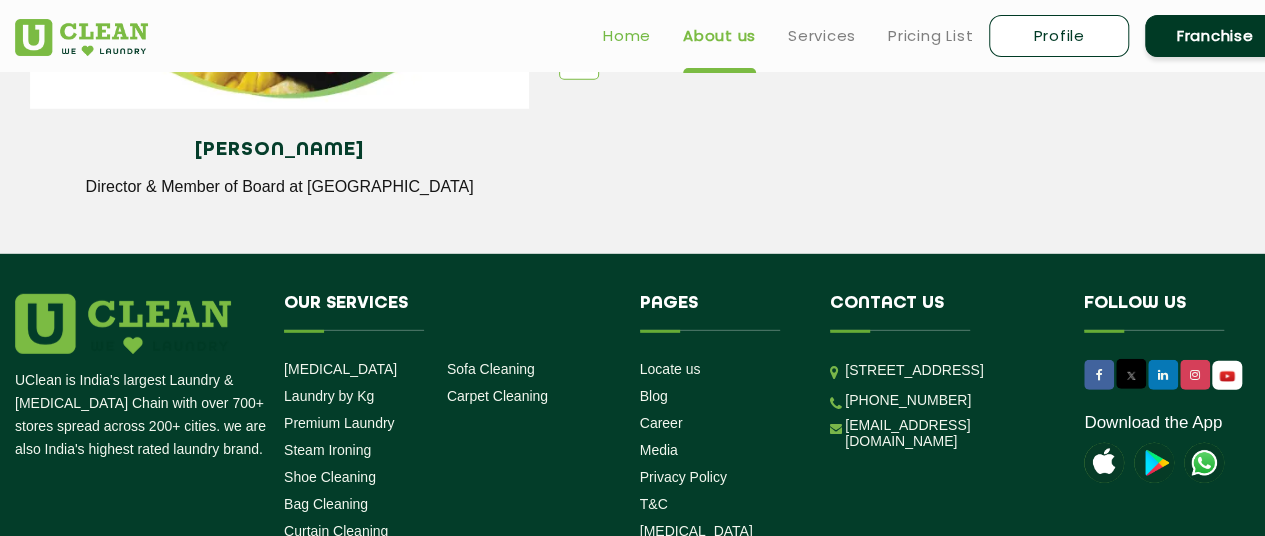 click on "Home" at bounding box center (627, 36) 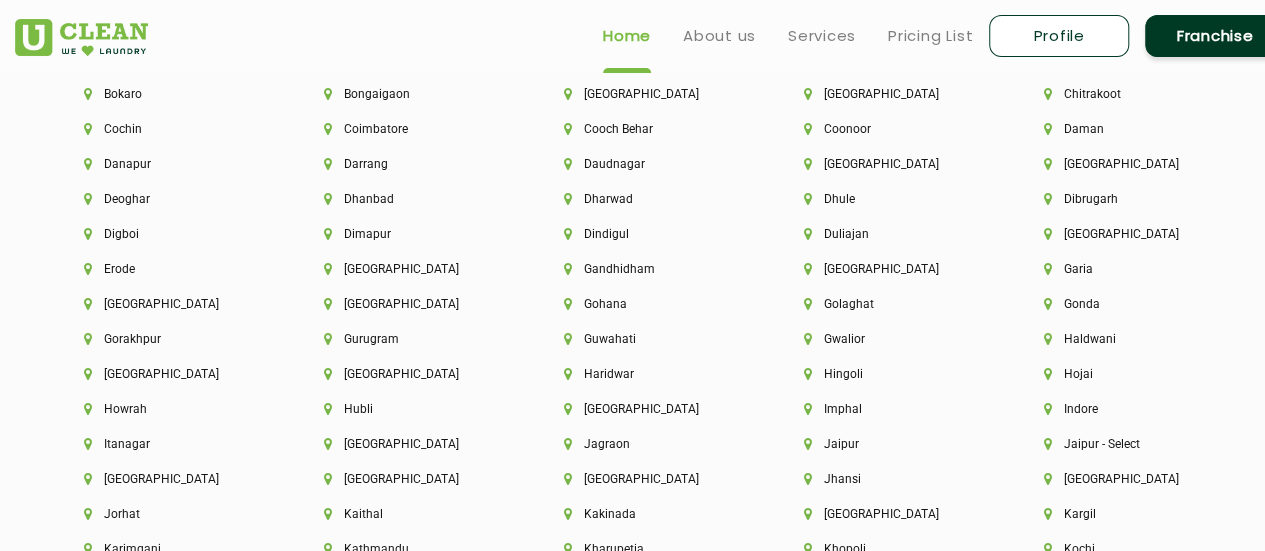 scroll, scrollTop: 4400, scrollLeft: 0, axis: vertical 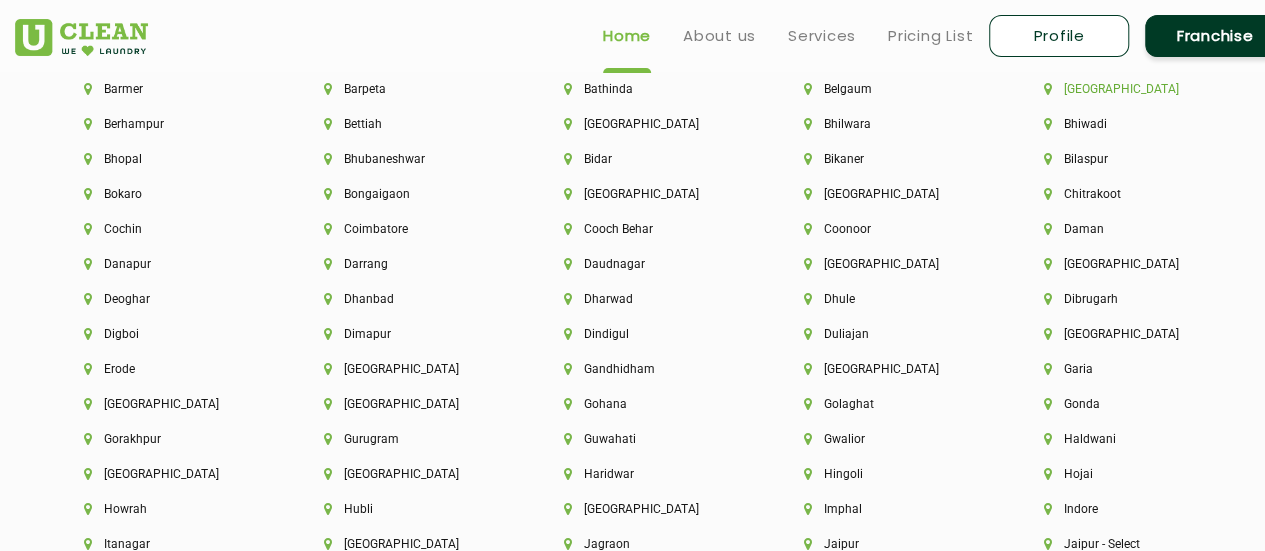 click on "[GEOGRAPHIC_DATA]" 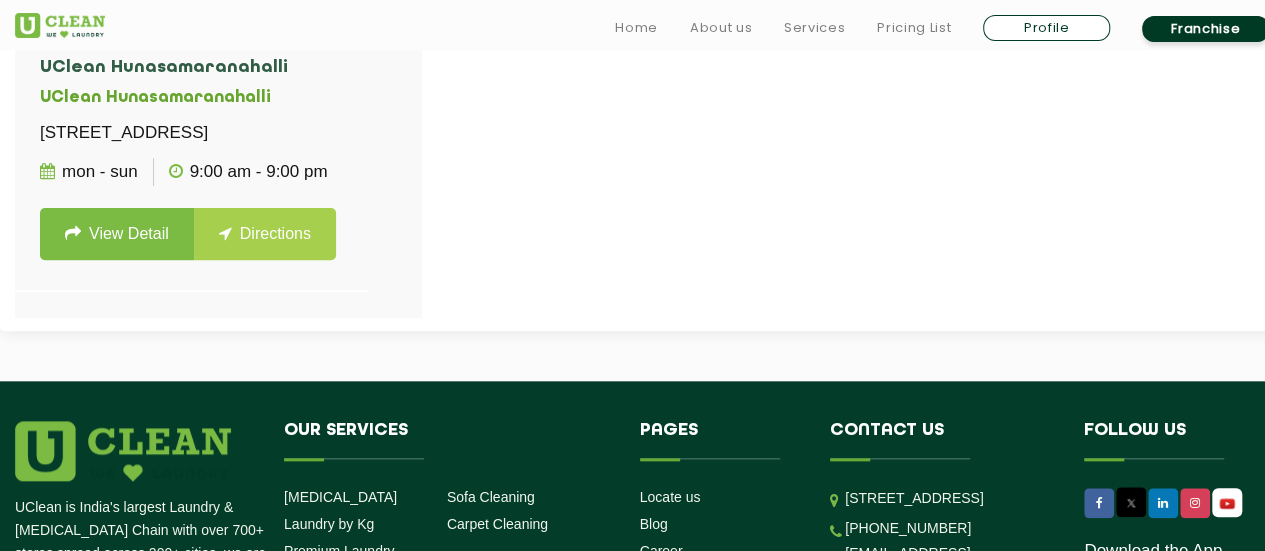 scroll, scrollTop: 900, scrollLeft: 0, axis: vertical 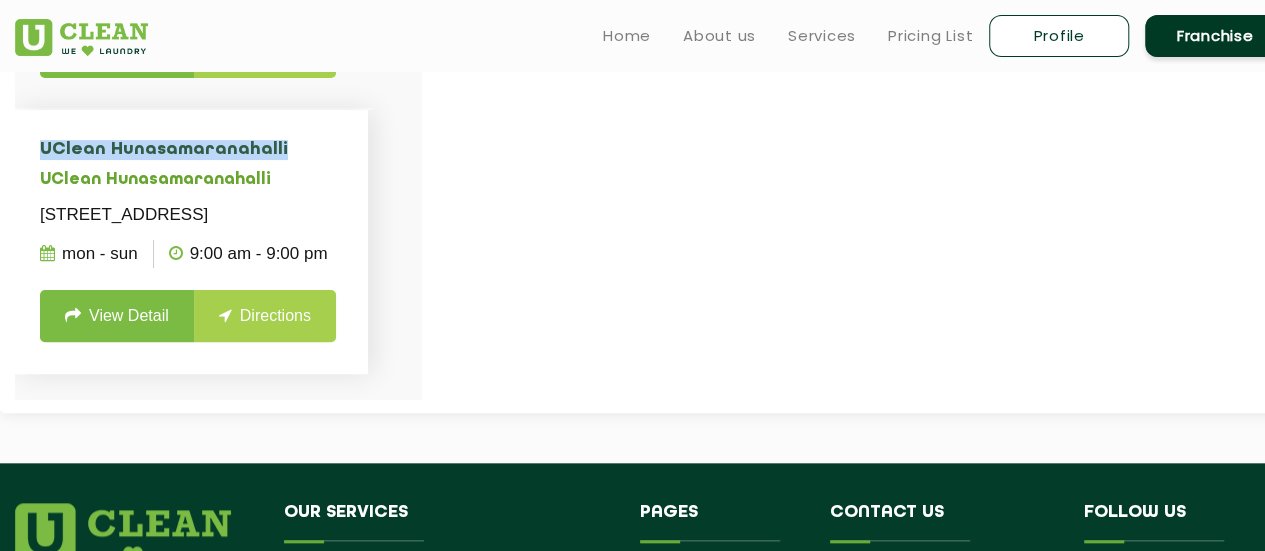 drag, startPoint x: 40, startPoint y: 207, endPoint x: 250, endPoint y: 193, distance: 210.46616 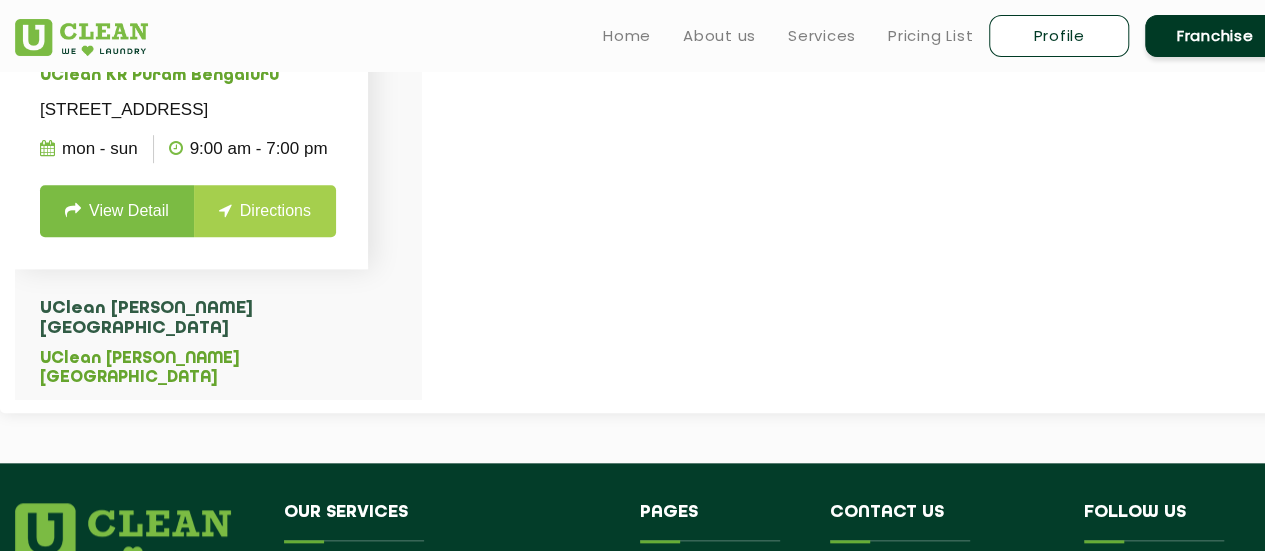 scroll, scrollTop: 400, scrollLeft: 0, axis: vertical 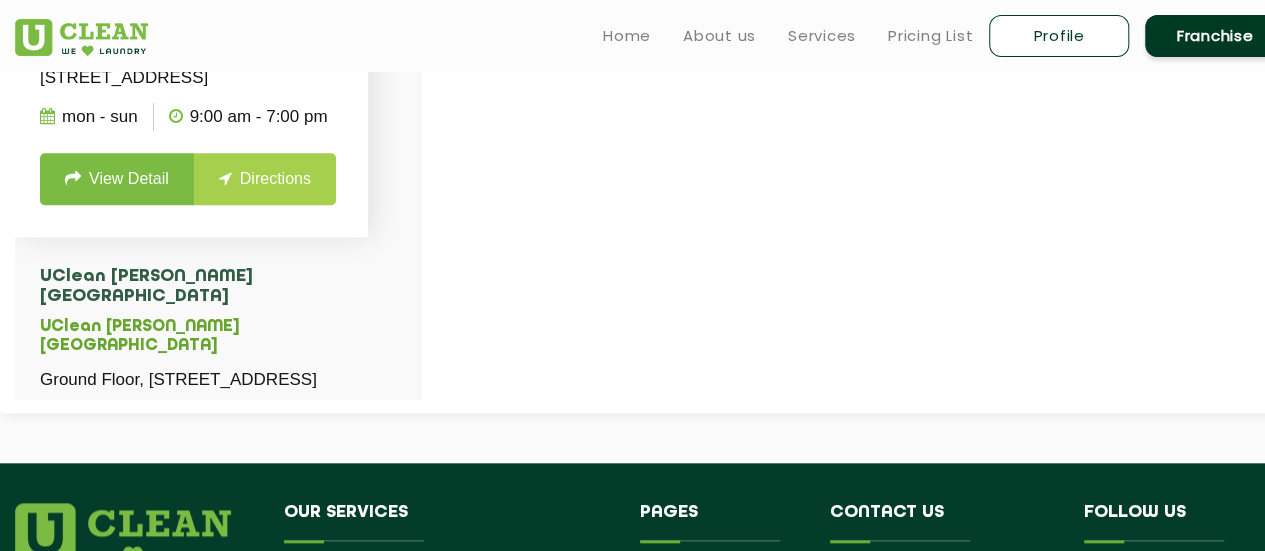 drag, startPoint x: 254, startPoint y: 130, endPoint x: 34, endPoint y: 134, distance: 220.03636 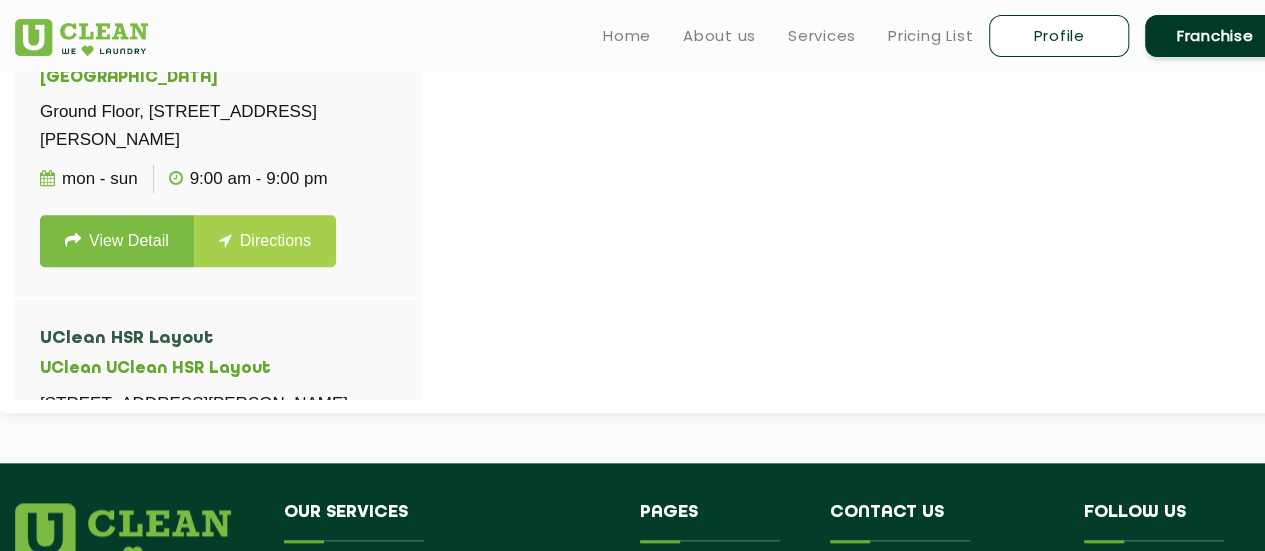 scroll, scrollTop: 700, scrollLeft: 0, axis: vertical 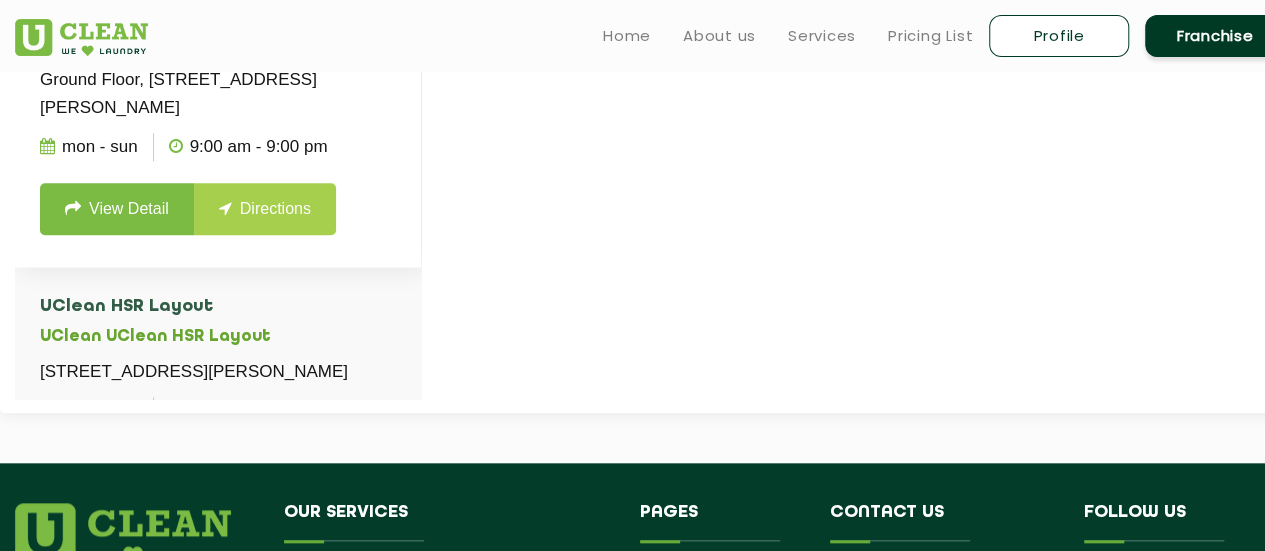 drag, startPoint x: 168, startPoint y: 151, endPoint x: 93, endPoint y: 148, distance: 75.059975 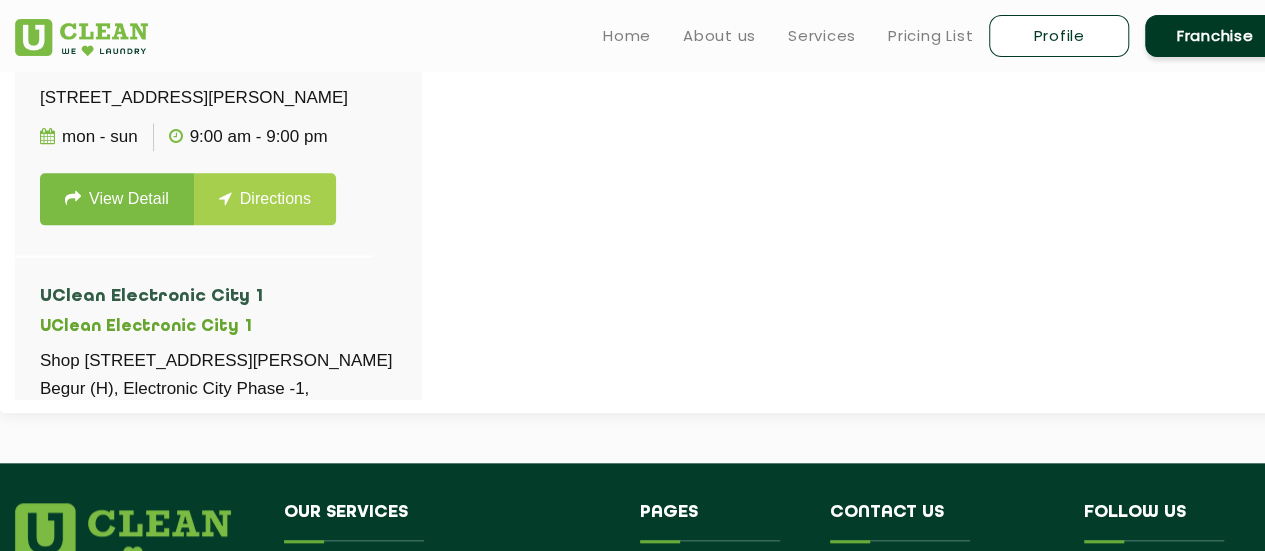 scroll, scrollTop: 1000, scrollLeft: 0, axis: vertical 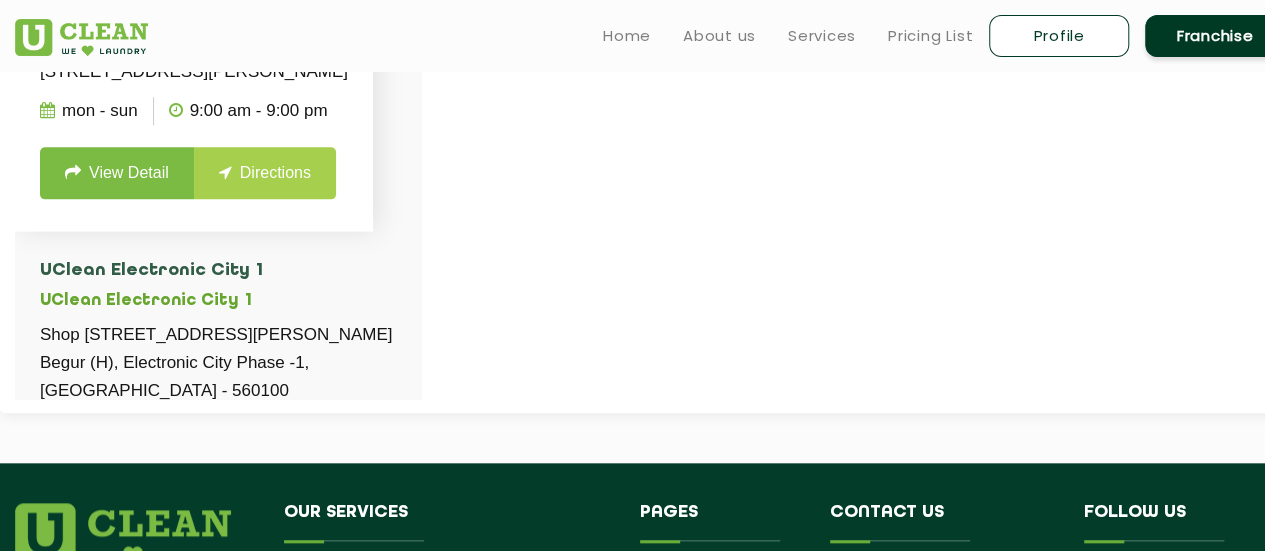 drag, startPoint x: 241, startPoint y: 173, endPoint x: 156, endPoint y: 173, distance: 85 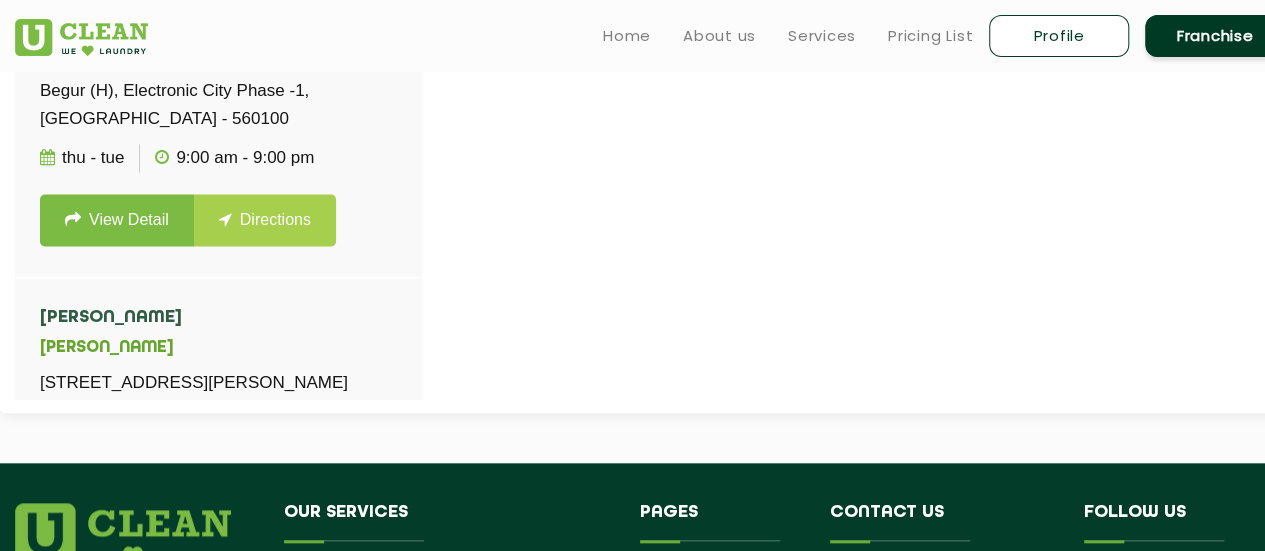 scroll, scrollTop: 1300, scrollLeft: 0, axis: vertical 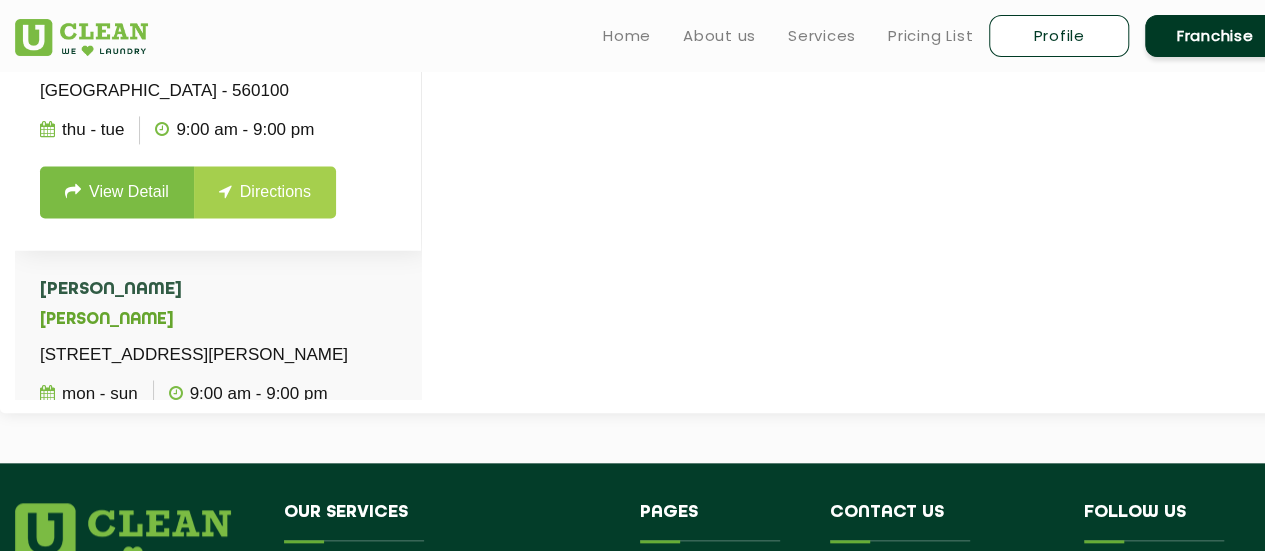 drag, startPoint x: 218, startPoint y: 186, endPoint x: 100, endPoint y: 192, distance: 118.15244 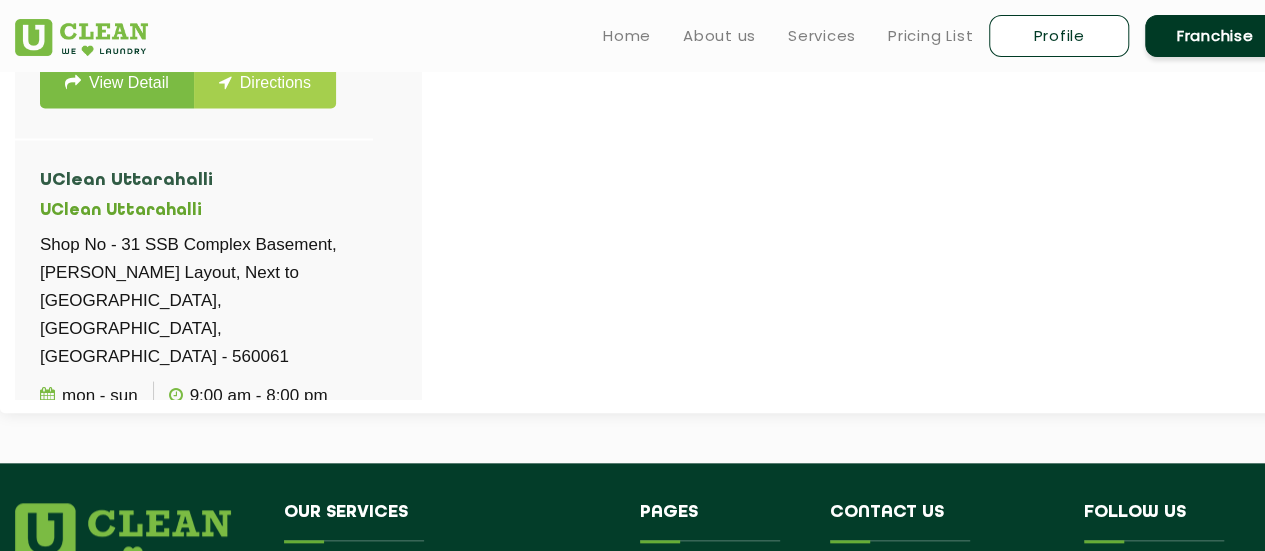 scroll, scrollTop: 1700, scrollLeft: 0, axis: vertical 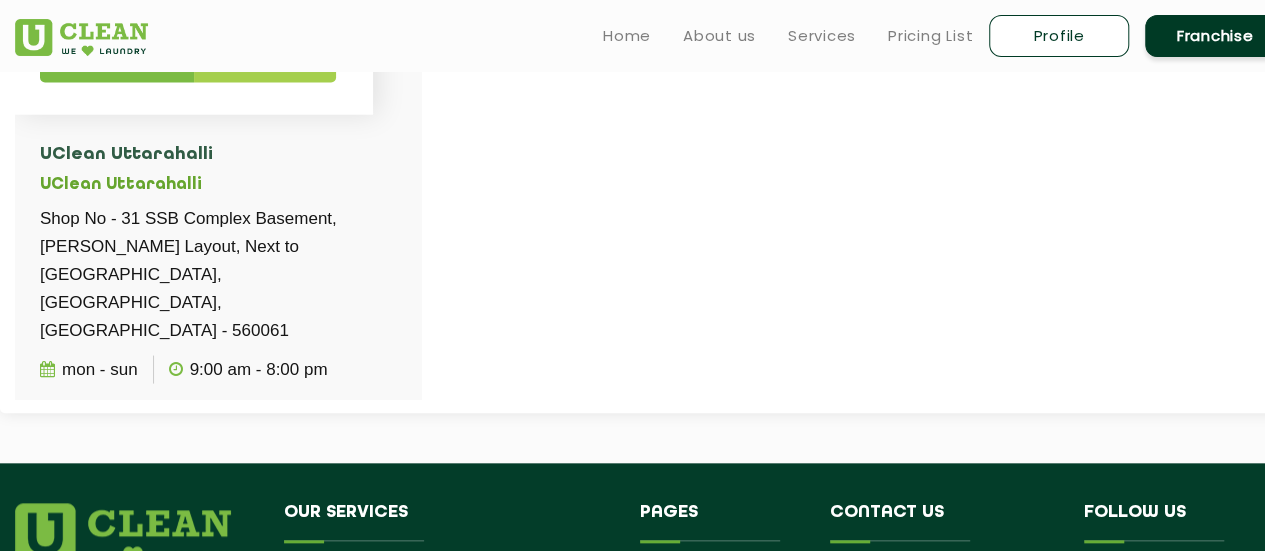 drag, startPoint x: 218, startPoint y: 117, endPoint x: 101, endPoint y: 116, distance: 117.00427 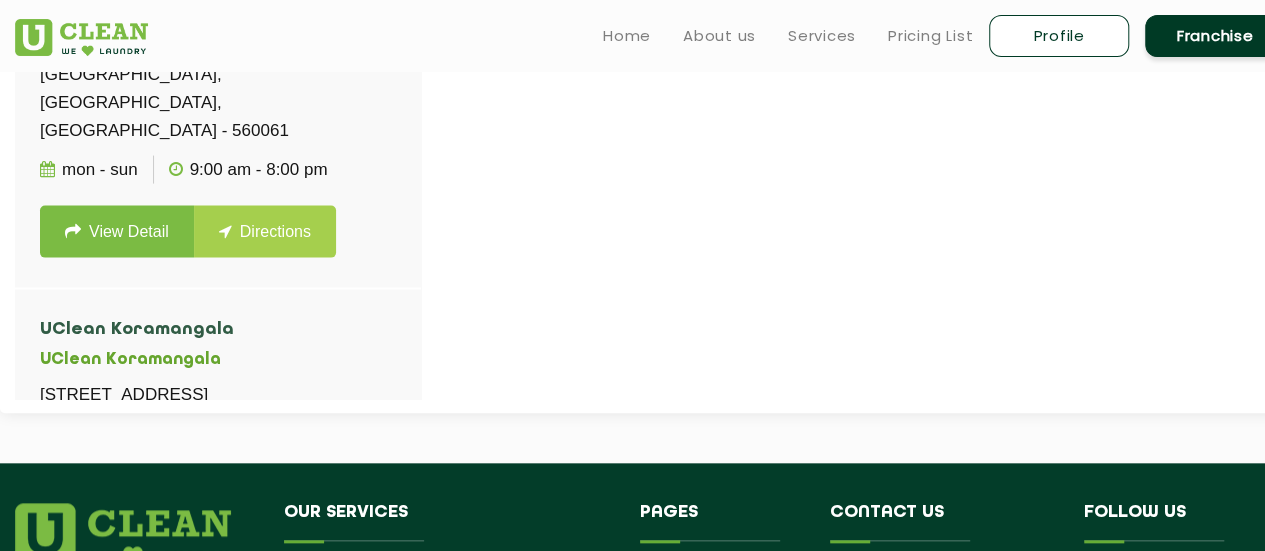 scroll, scrollTop: 2000, scrollLeft: 0, axis: vertical 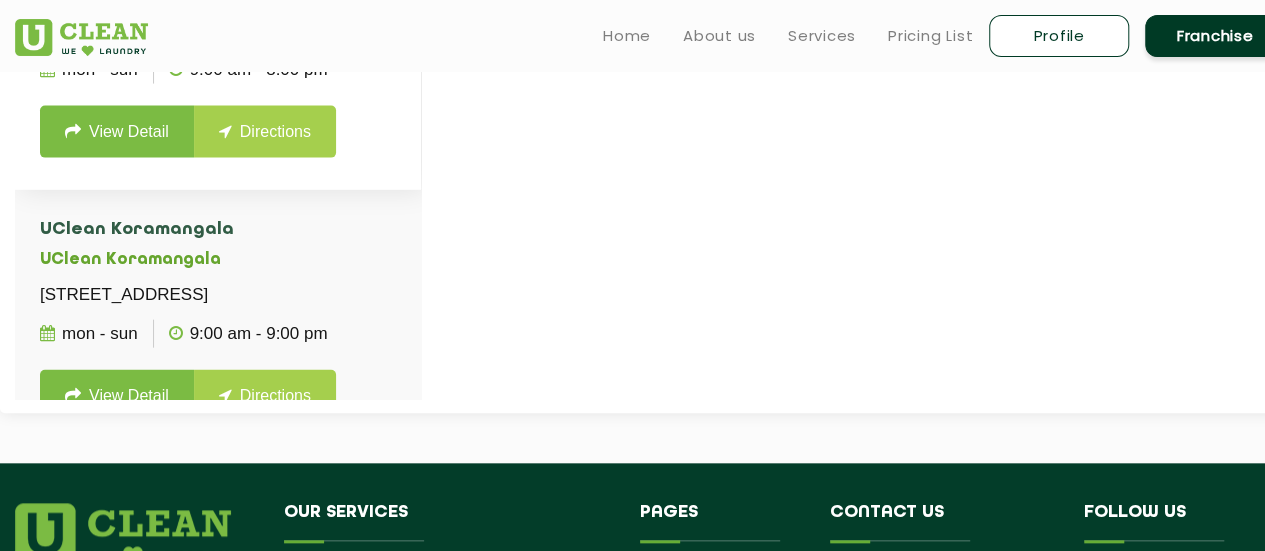 drag, startPoint x: 182, startPoint y: 157, endPoint x: 97, endPoint y: 157, distance: 85 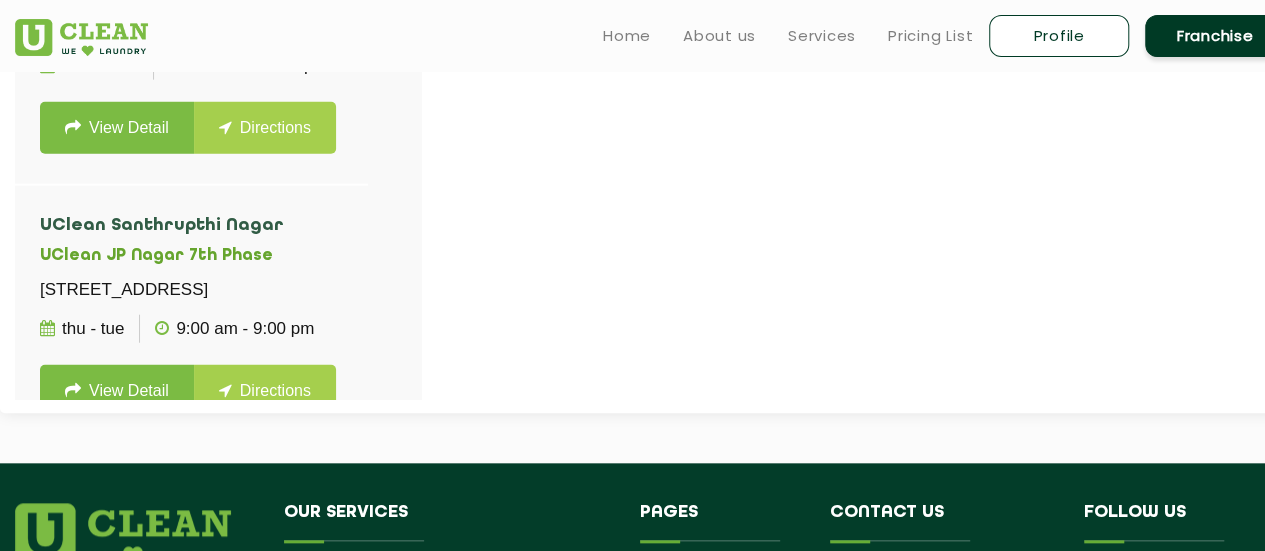 scroll, scrollTop: 2300, scrollLeft: 0, axis: vertical 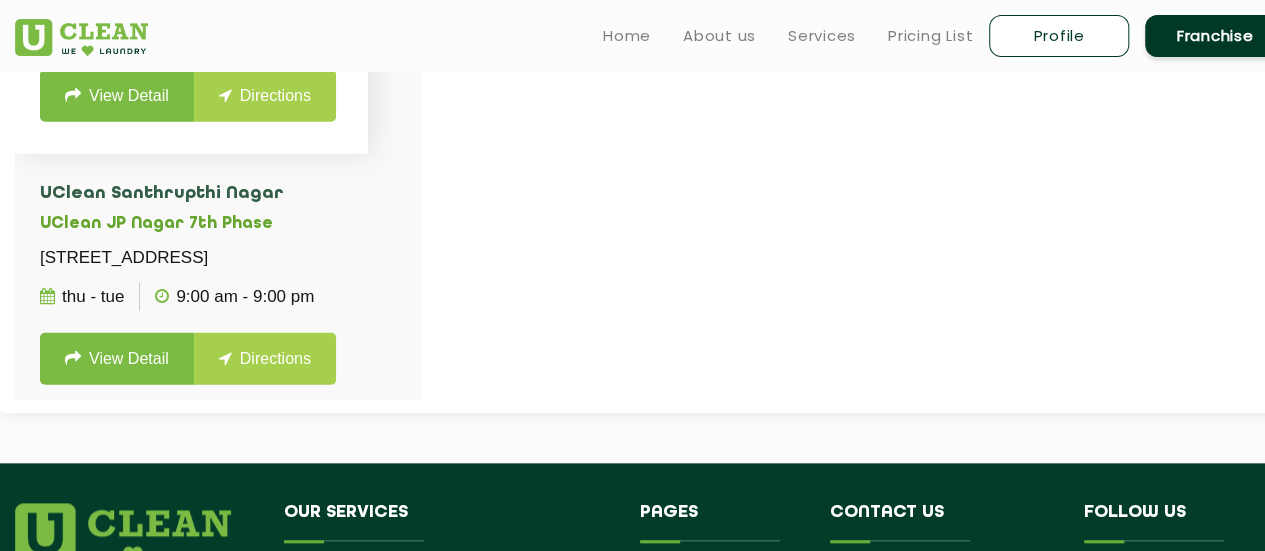 drag, startPoint x: 214, startPoint y: 184, endPoint x: 103, endPoint y: 186, distance: 111.01801 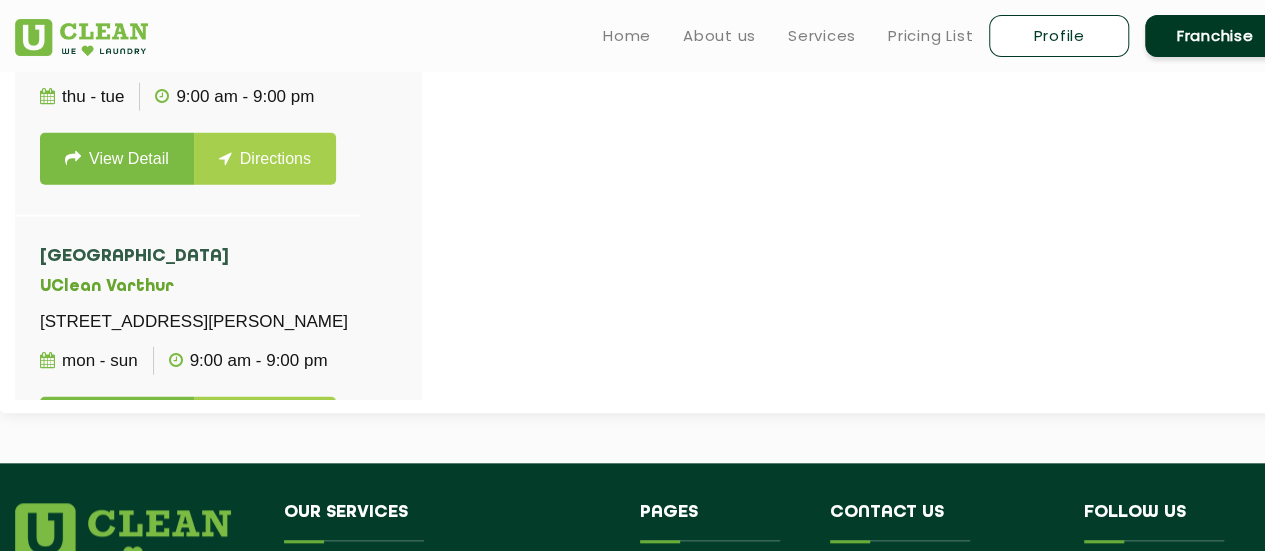 scroll, scrollTop: 2600, scrollLeft: 0, axis: vertical 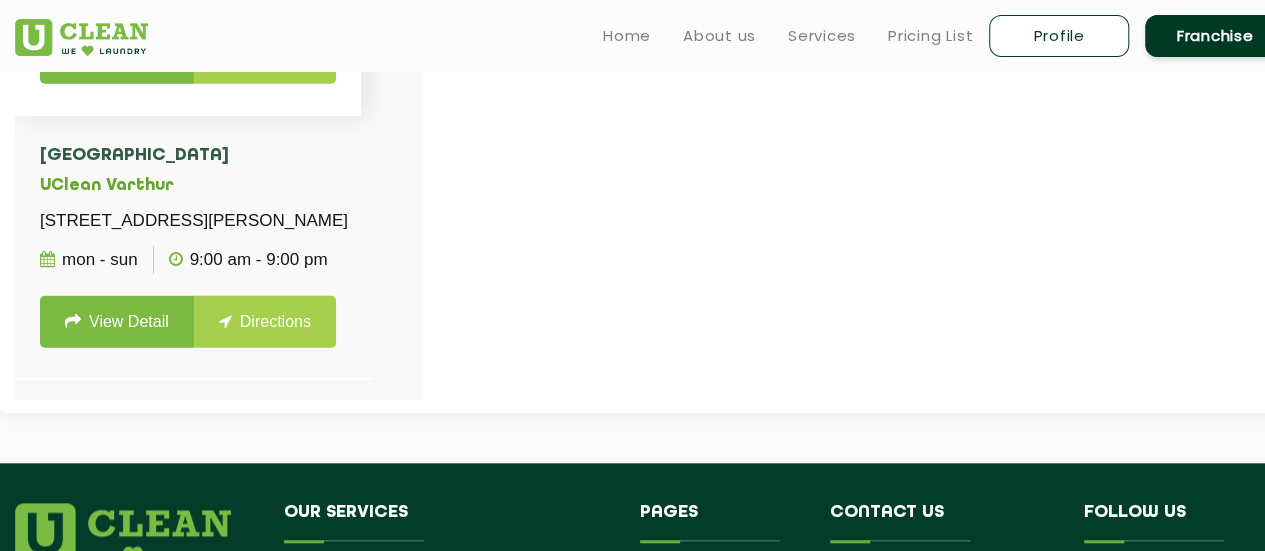 drag, startPoint x: 236, startPoint y: 171, endPoint x: 227, endPoint y: 181, distance: 13.453624 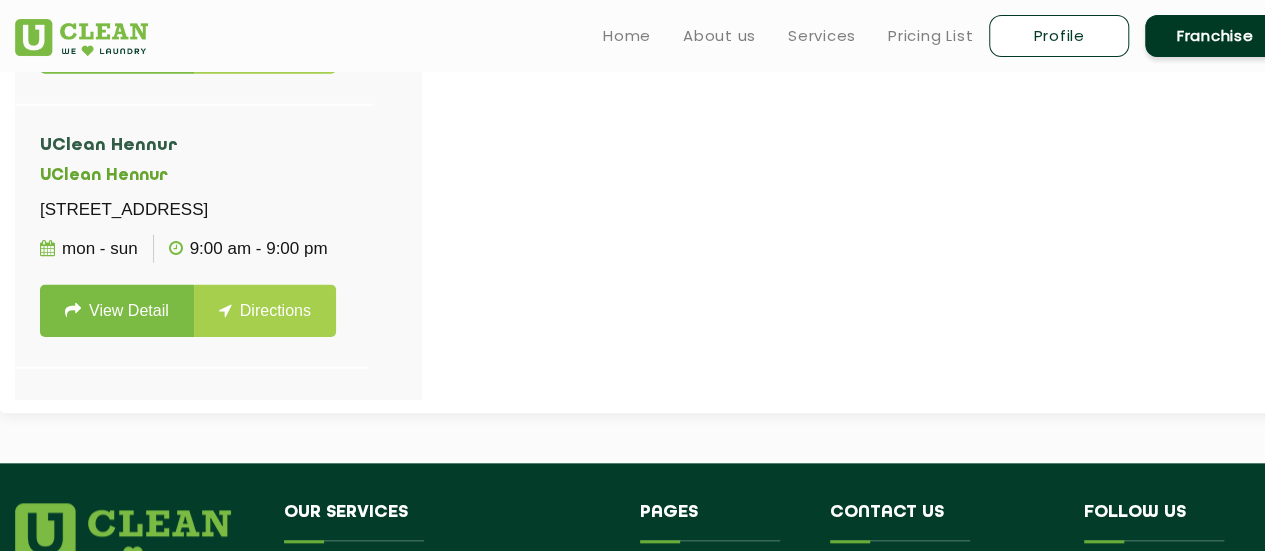 scroll, scrollTop: 2900, scrollLeft: 0, axis: vertical 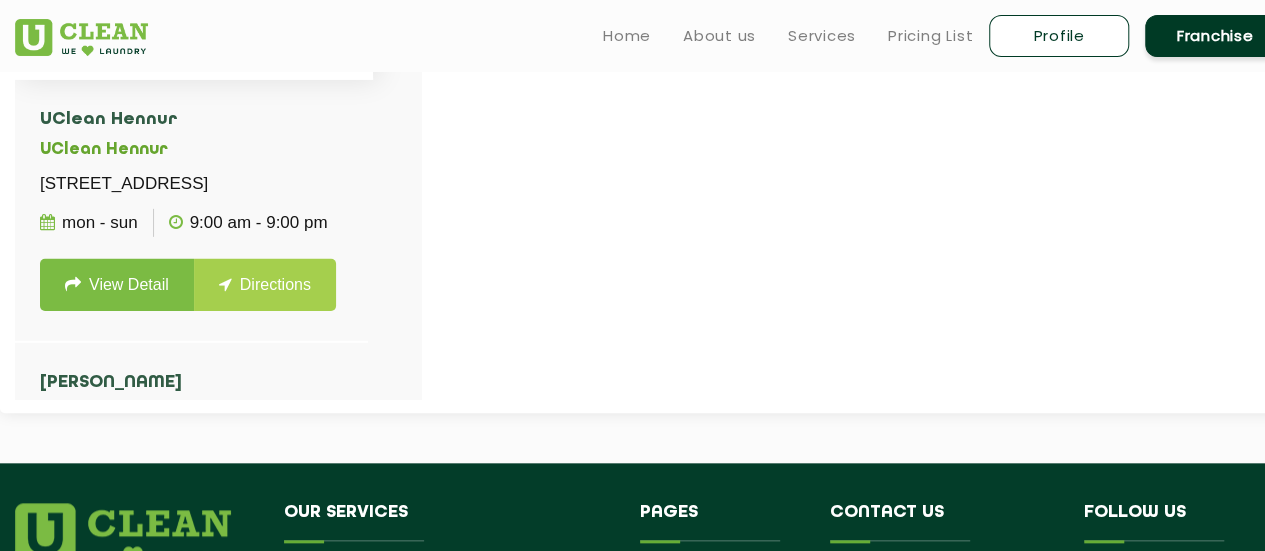 drag, startPoint x: 224, startPoint y: 166, endPoint x: 102, endPoint y: 164, distance: 122.016396 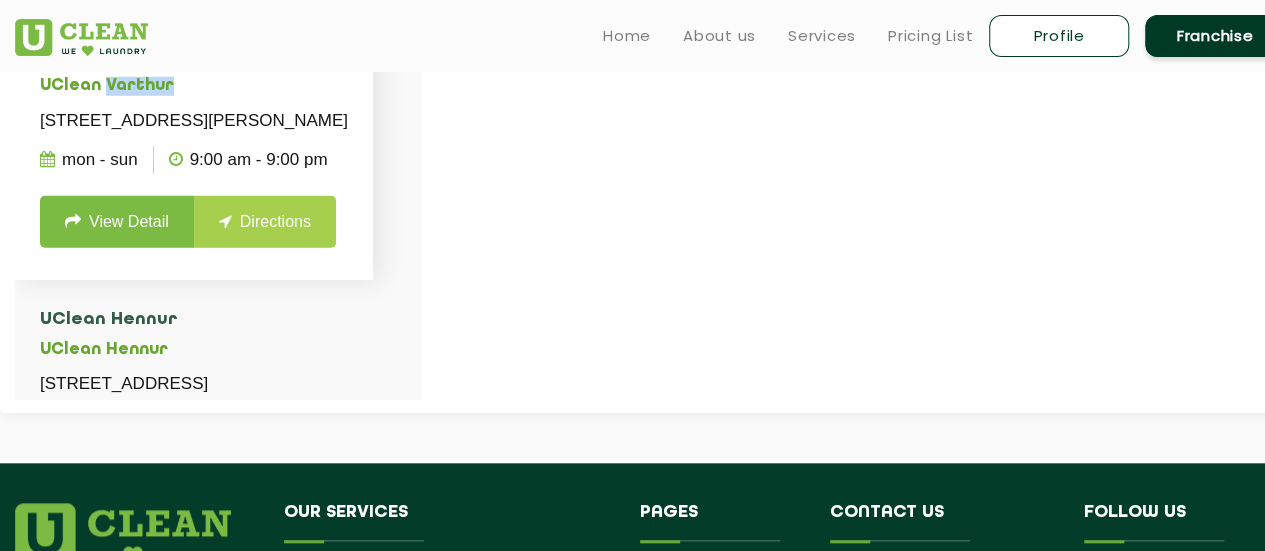 scroll, scrollTop: 2600, scrollLeft: 0, axis: vertical 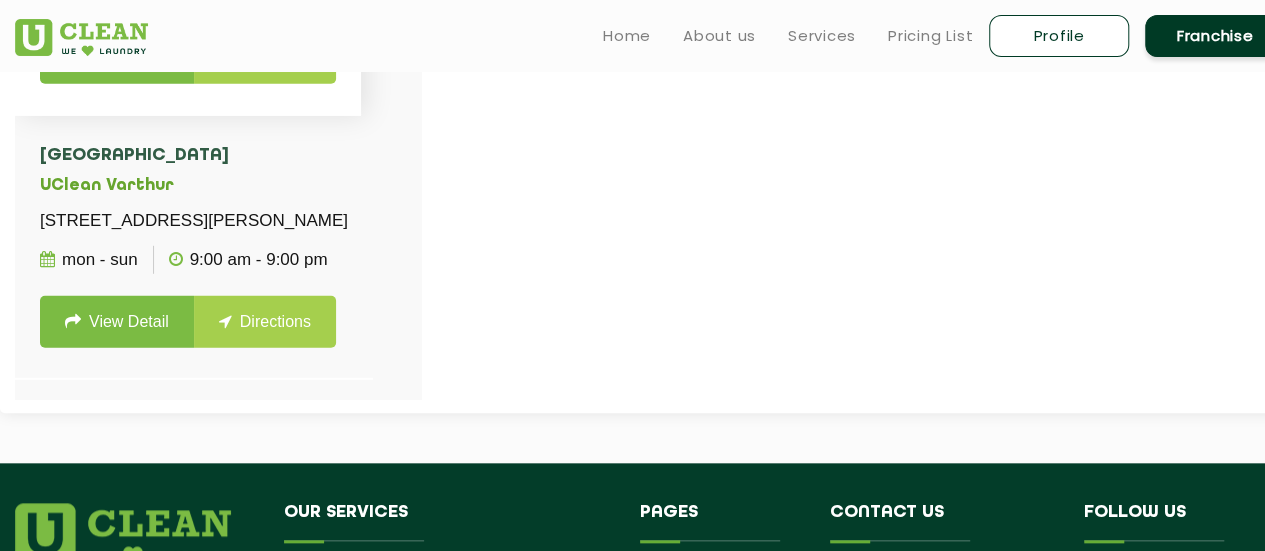 drag, startPoint x: 234, startPoint y: 165, endPoint x: 97, endPoint y: 175, distance: 137.36447 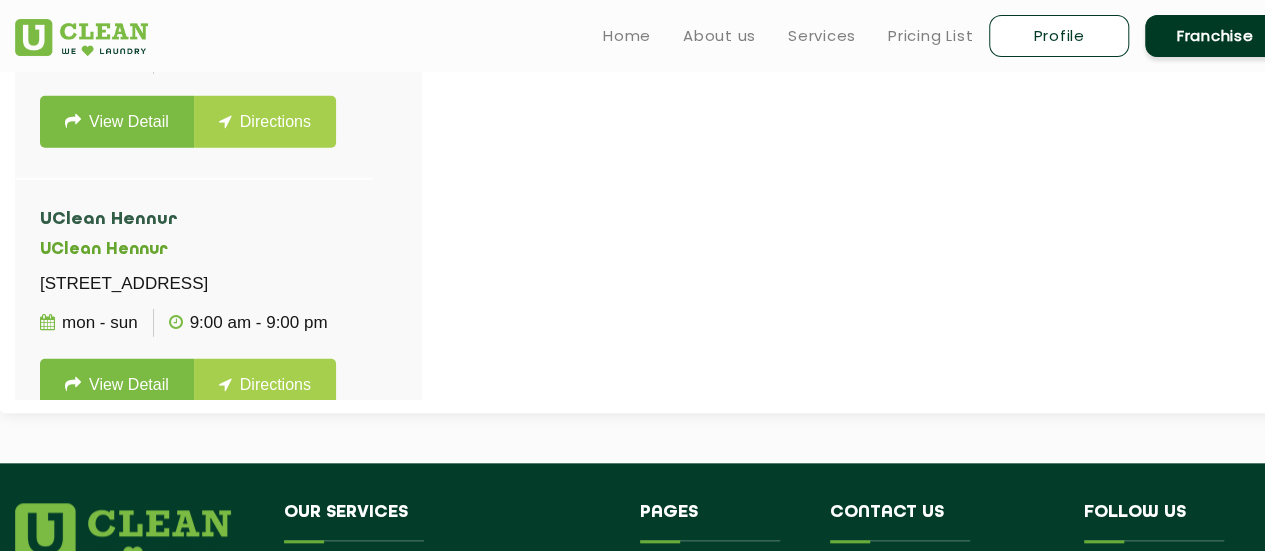scroll, scrollTop: 2900, scrollLeft: 0, axis: vertical 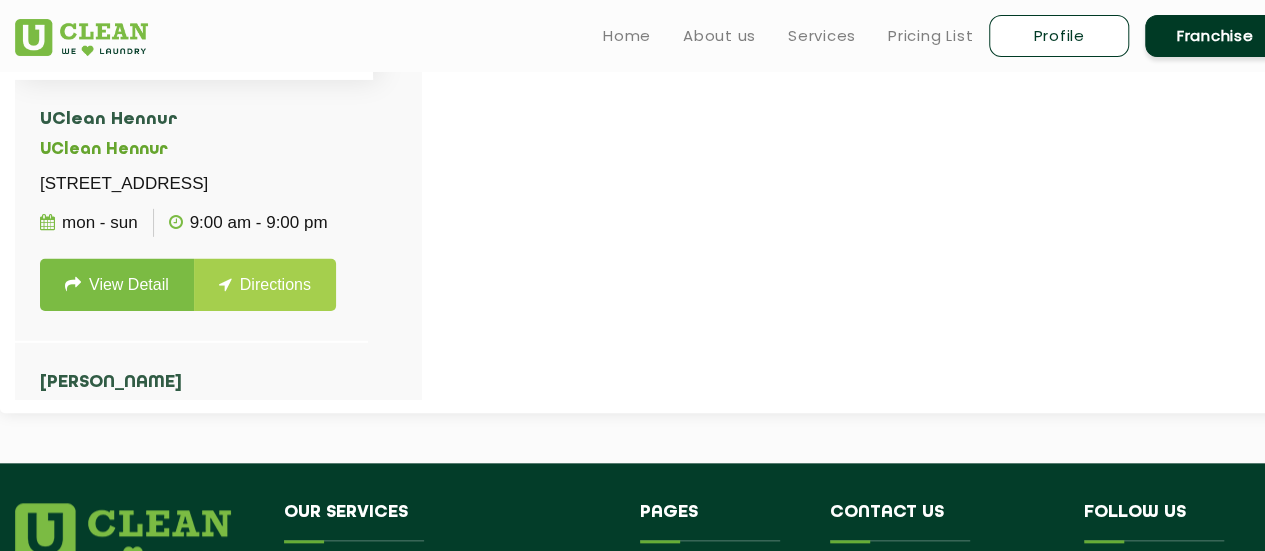 drag, startPoint x: 214, startPoint y: 157, endPoint x: 100, endPoint y: 167, distance: 114.43776 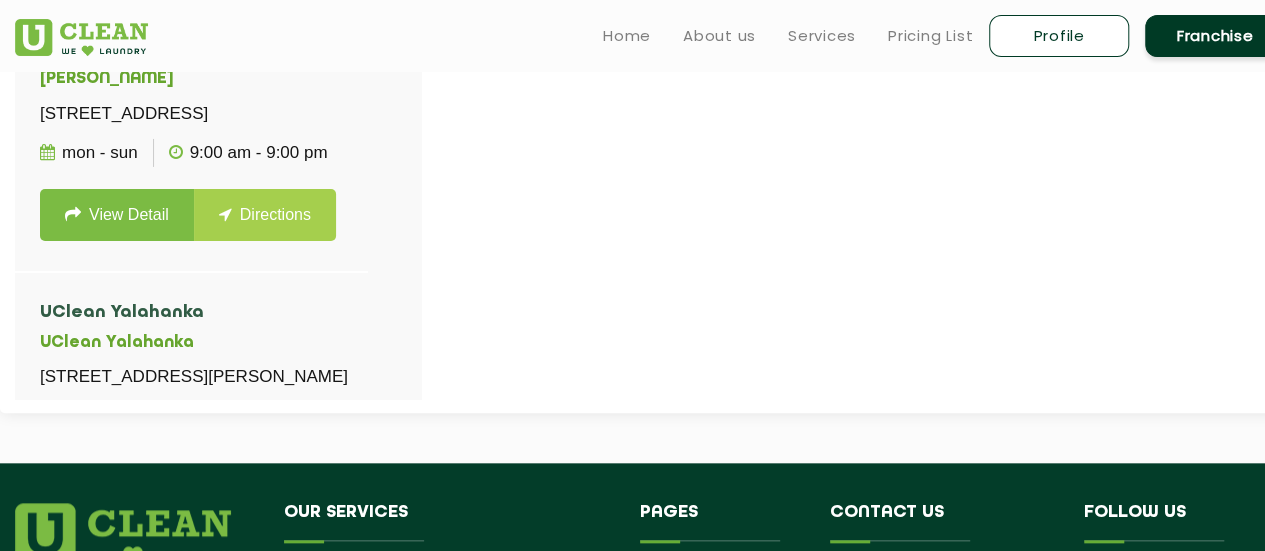 scroll, scrollTop: 3300, scrollLeft: 0, axis: vertical 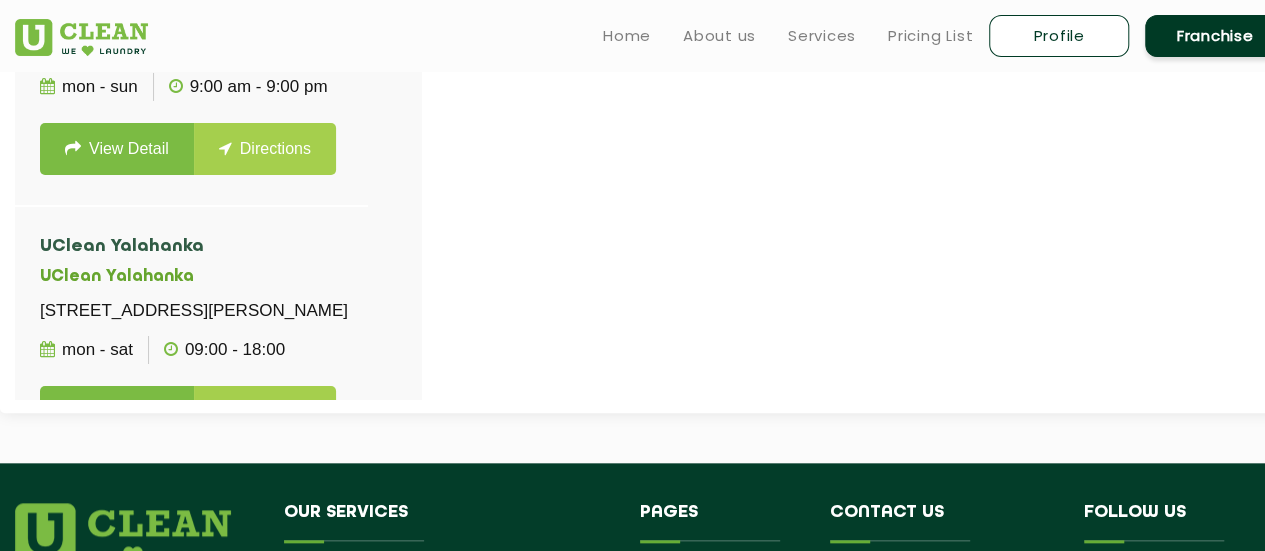 drag, startPoint x: 150, startPoint y: 116, endPoint x: 100, endPoint y: 111, distance: 50.24938 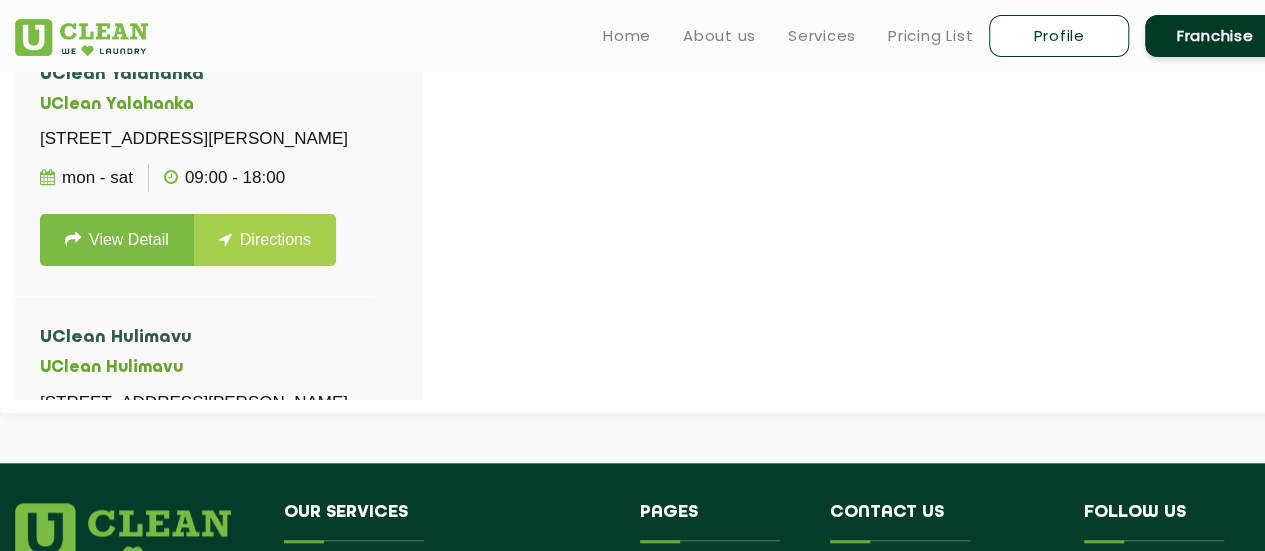 scroll, scrollTop: 3500, scrollLeft: 0, axis: vertical 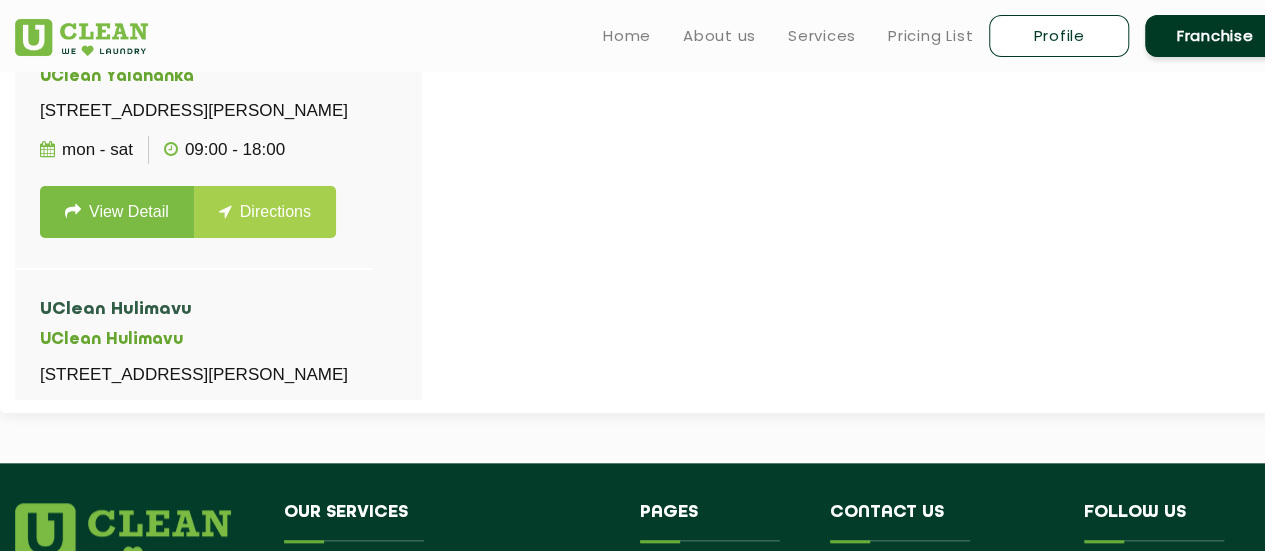 drag, startPoint x: 184, startPoint y: 177, endPoint x: 104, endPoint y: 169, distance: 80.399 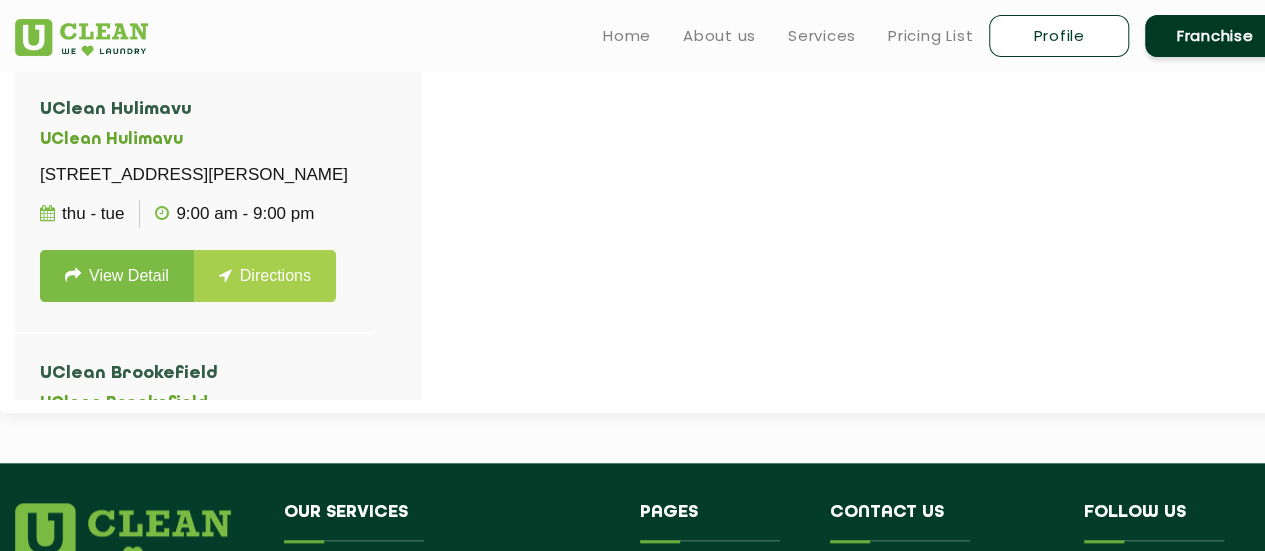 scroll, scrollTop: 3800, scrollLeft: 0, axis: vertical 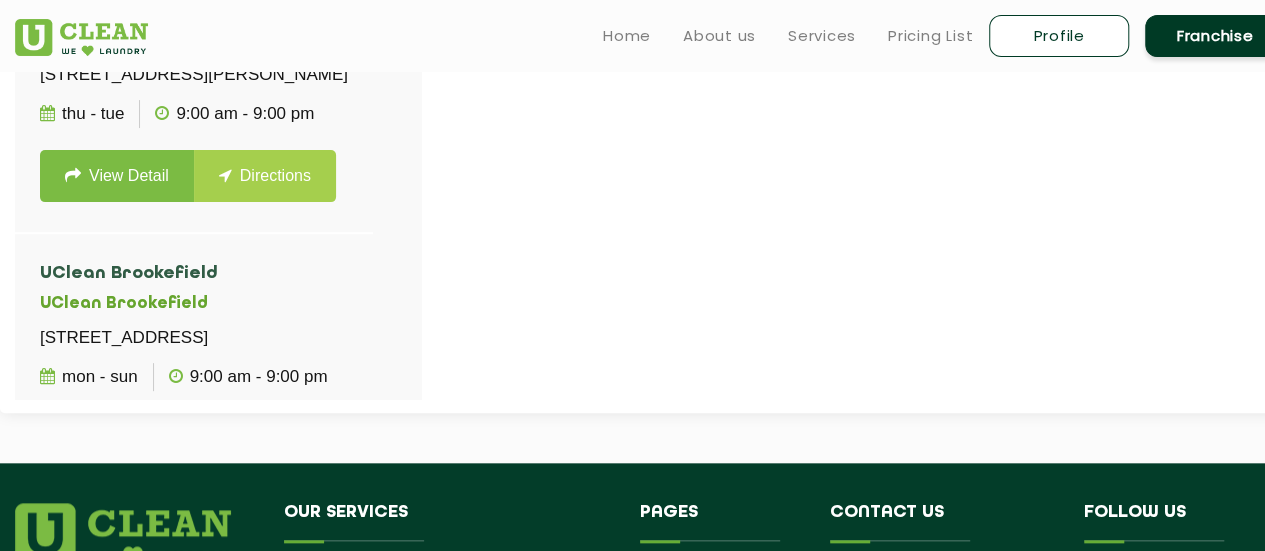 drag, startPoint x: 178, startPoint y: 205, endPoint x: 114, endPoint y: 199, distance: 64.28063 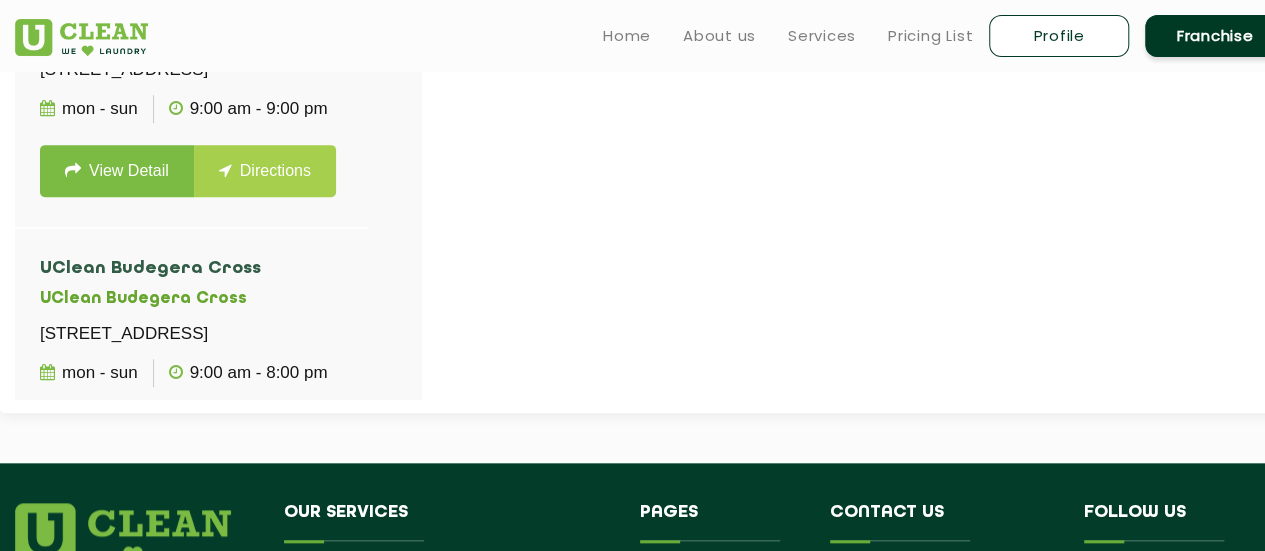 scroll, scrollTop: 4100, scrollLeft: 0, axis: vertical 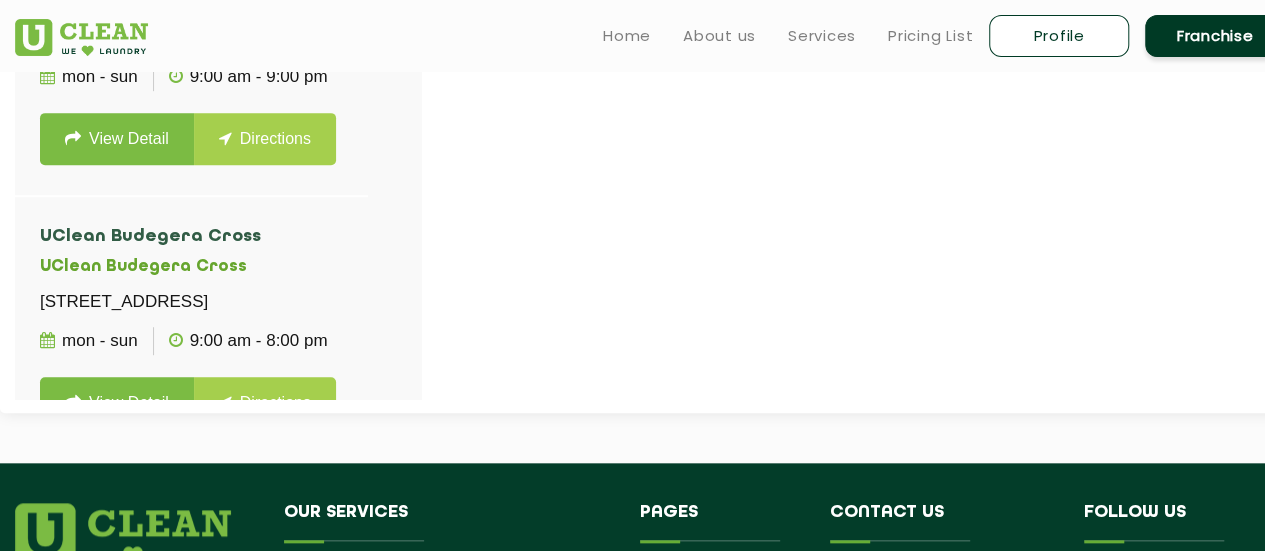 drag, startPoint x: 172, startPoint y: 189, endPoint x: 98, endPoint y: 189, distance: 74 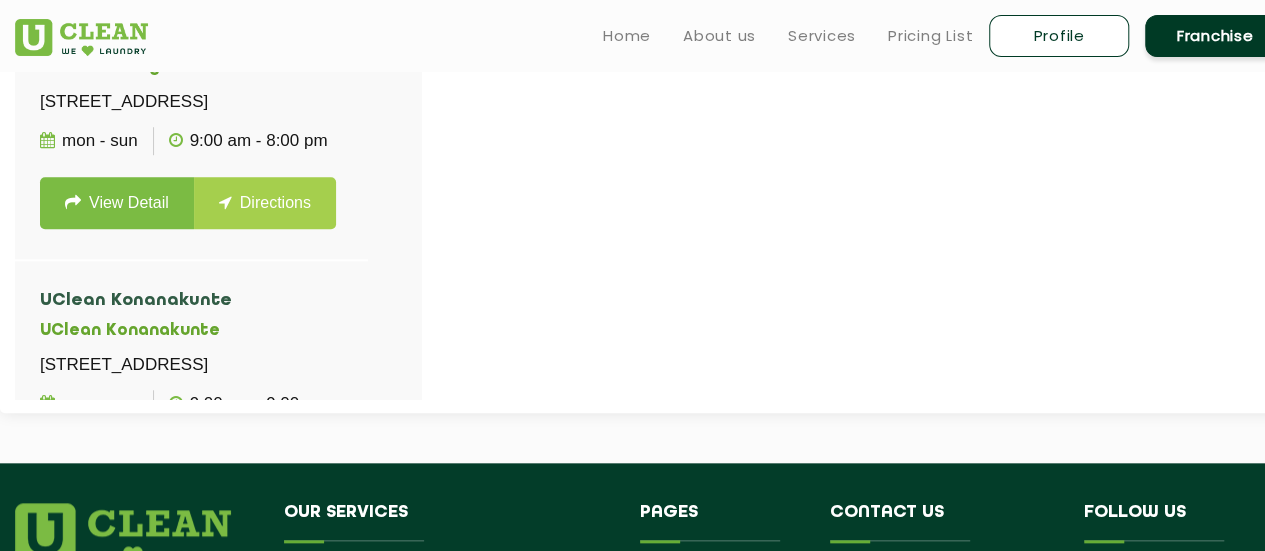 scroll, scrollTop: 4400, scrollLeft: 0, axis: vertical 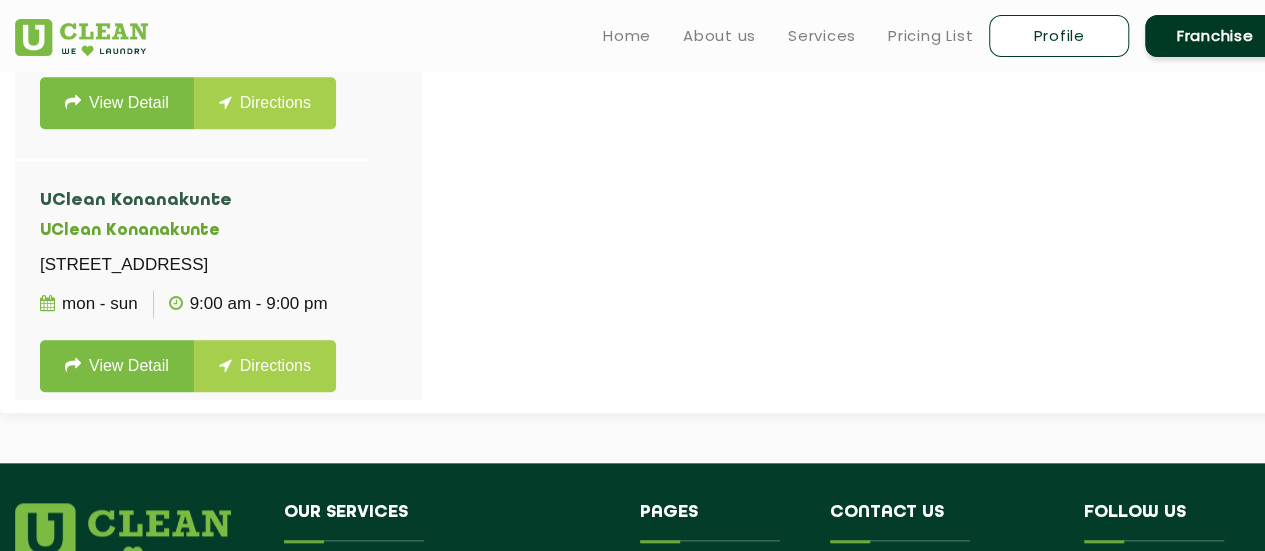drag, startPoint x: 202, startPoint y: 211, endPoint x: 100, endPoint y: 205, distance: 102.176315 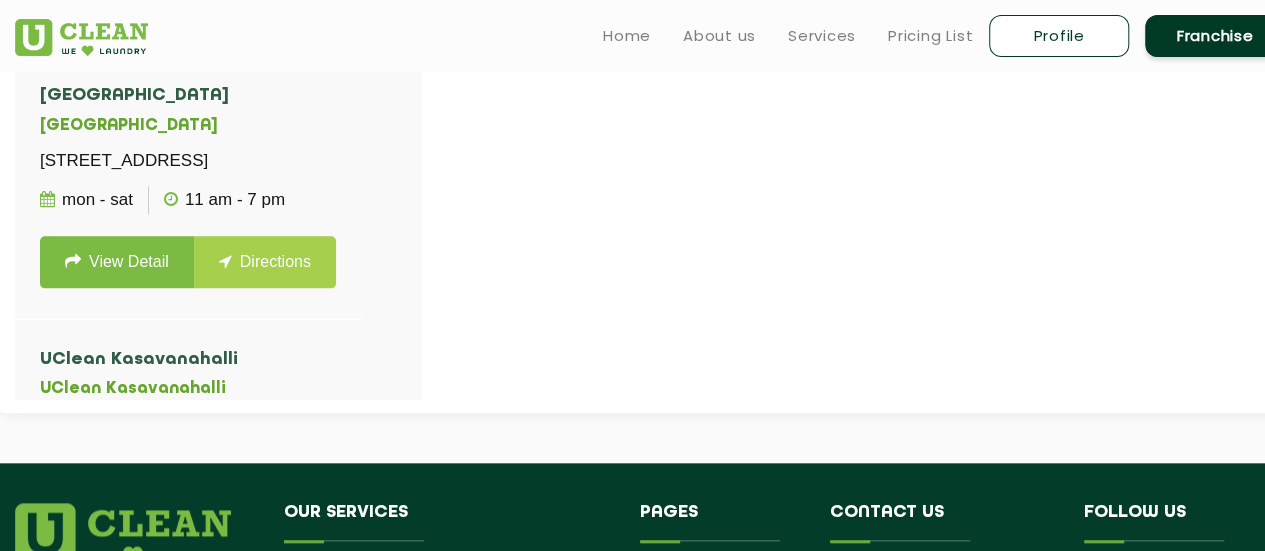scroll, scrollTop: 4800, scrollLeft: 0, axis: vertical 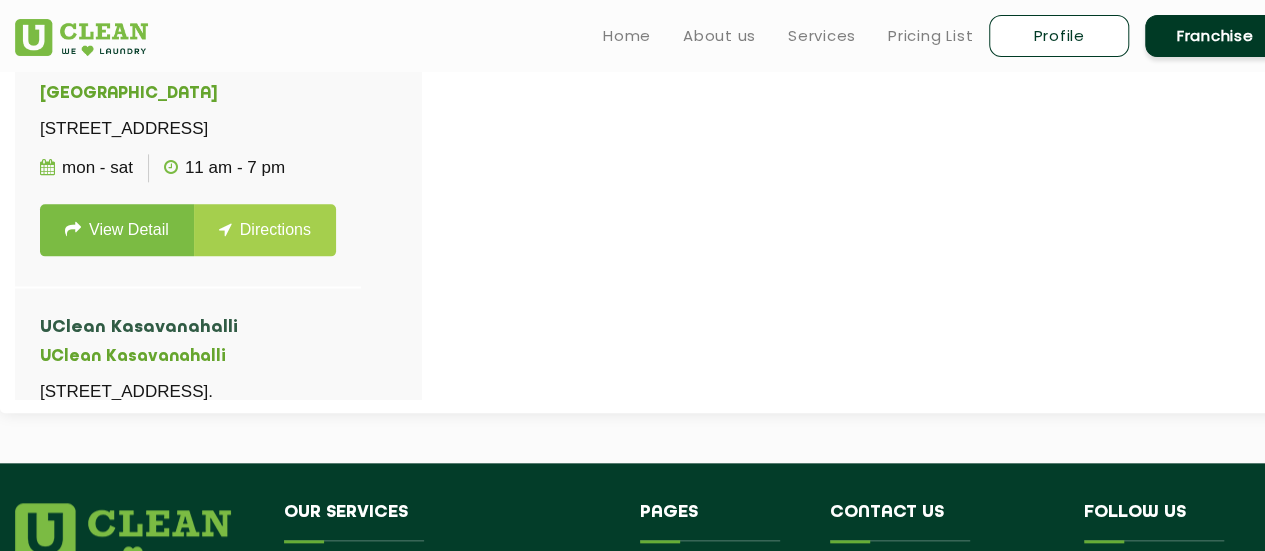 drag, startPoint x: 214, startPoint y: 125, endPoint x: 99, endPoint y: 121, distance: 115.06954 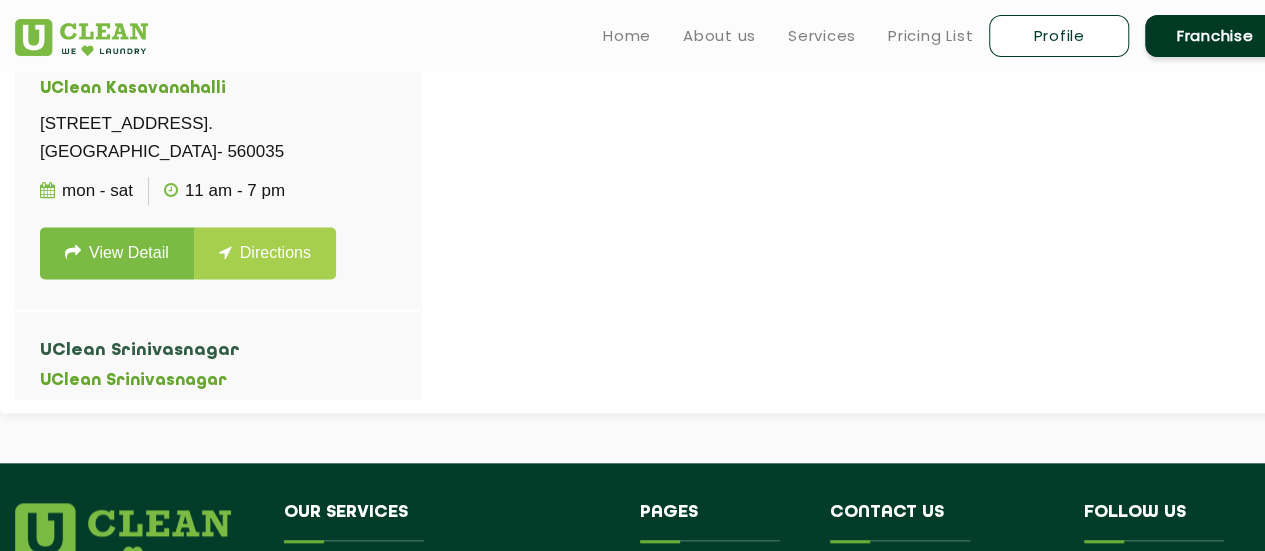 scroll, scrollTop: 5100, scrollLeft: 0, axis: vertical 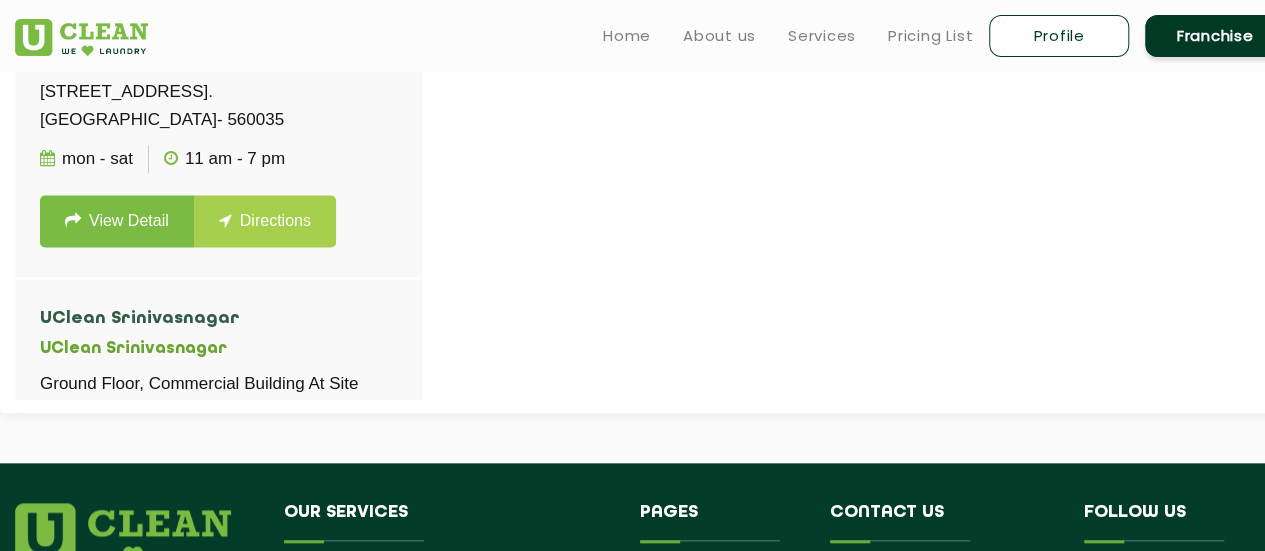 drag, startPoint x: 207, startPoint y: 123, endPoint x: 102, endPoint y: 114, distance: 105.38501 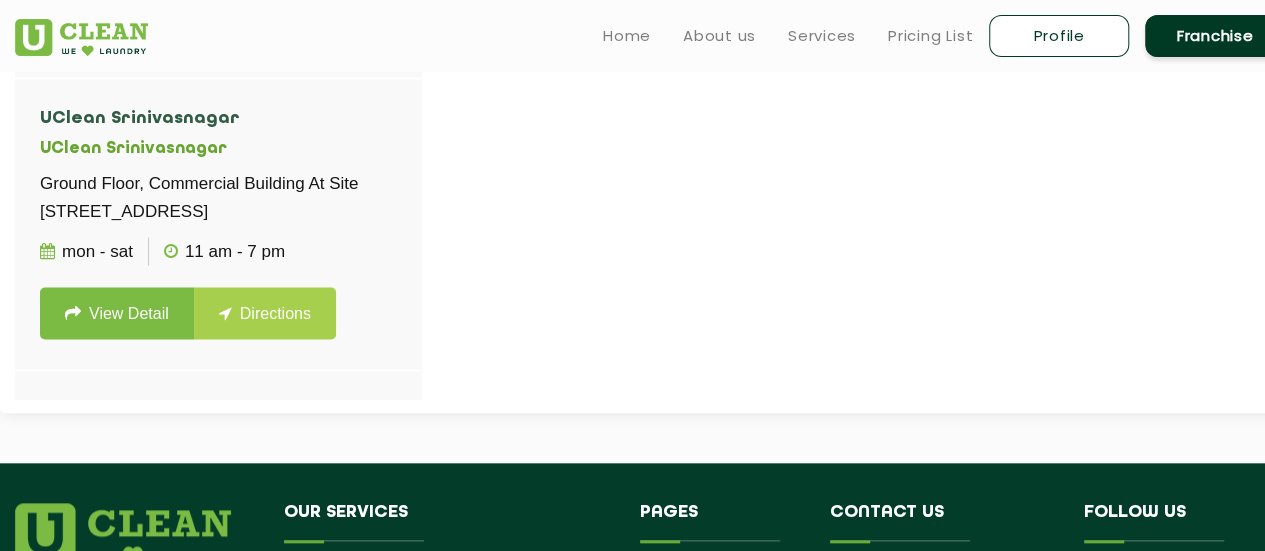scroll, scrollTop: 5400, scrollLeft: 0, axis: vertical 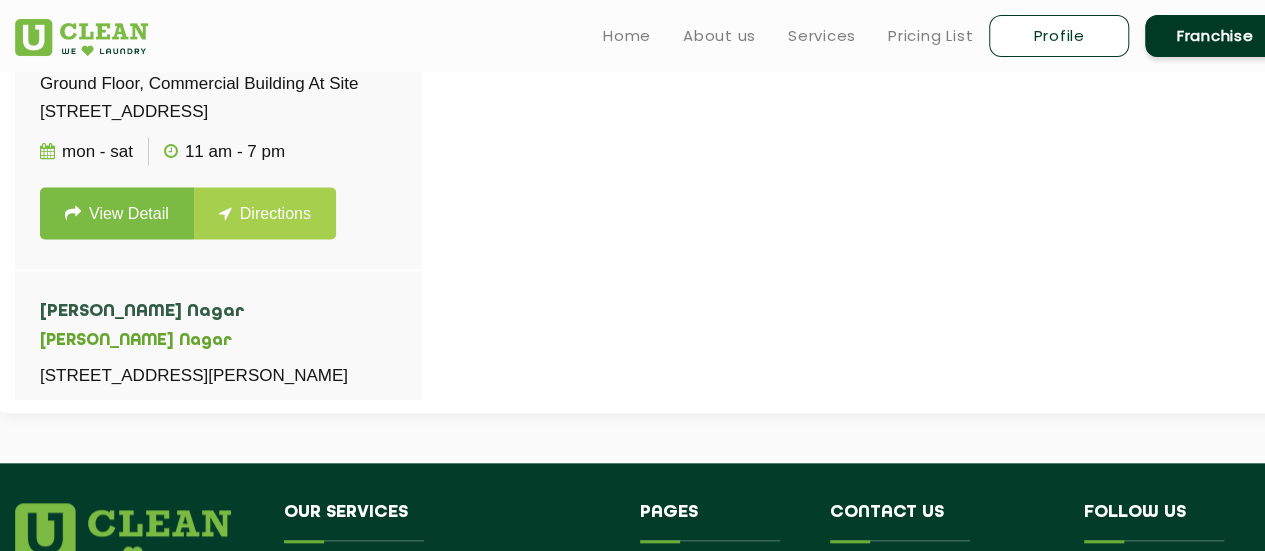 drag, startPoint x: 258, startPoint y: 112, endPoint x: 101, endPoint y: 101, distance: 157.38487 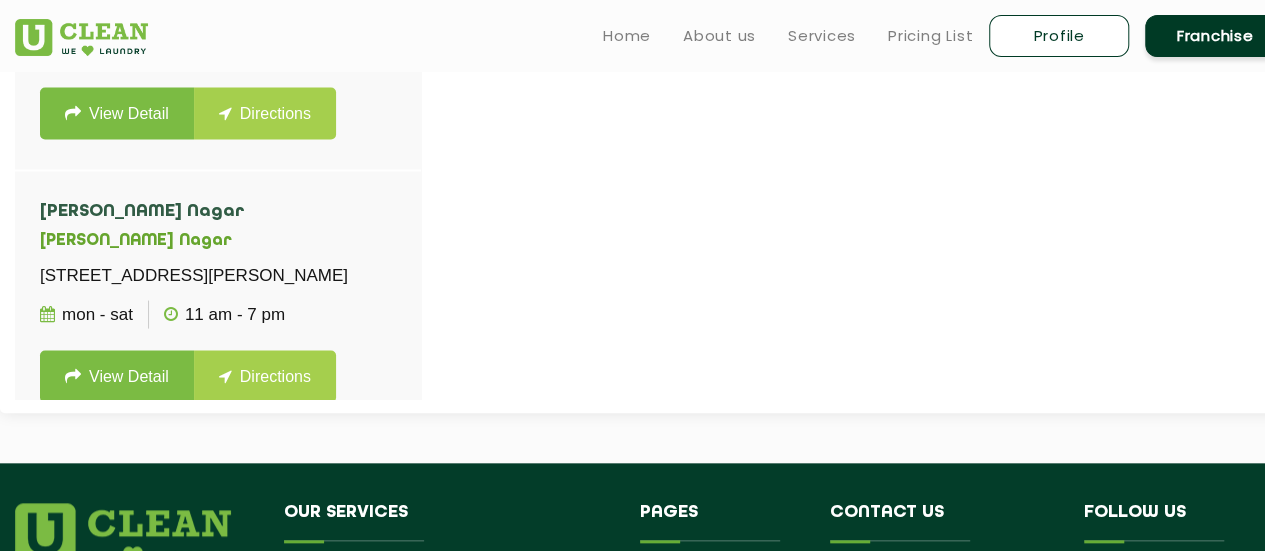 scroll, scrollTop: 5600, scrollLeft: 0, axis: vertical 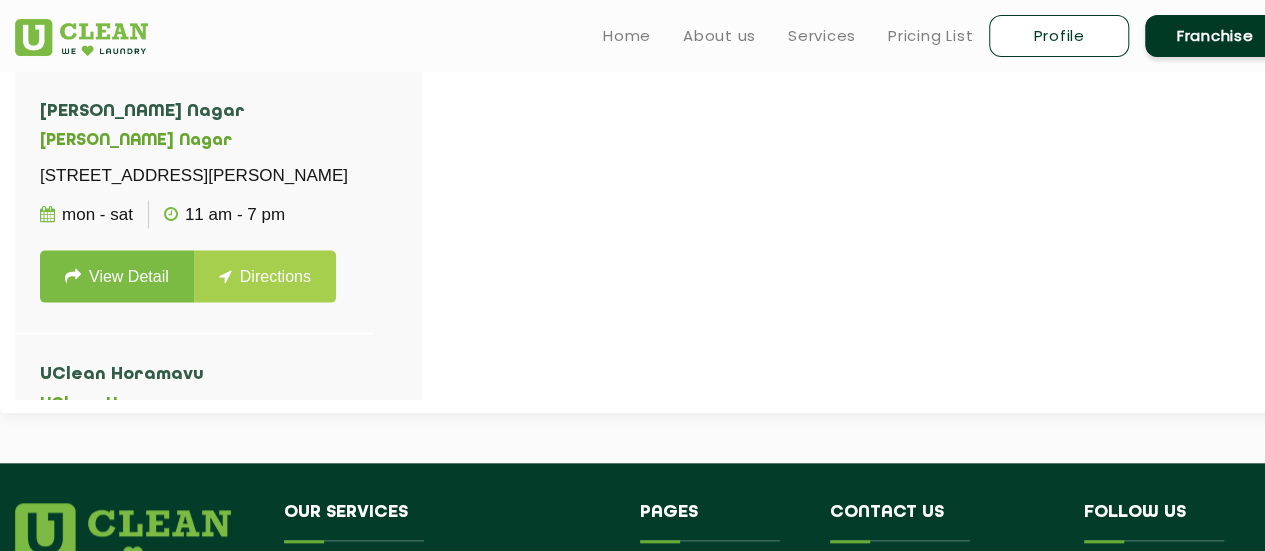 drag, startPoint x: 210, startPoint y: 235, endPoint x: 97, endPoint y: 233, distance: 113.0177 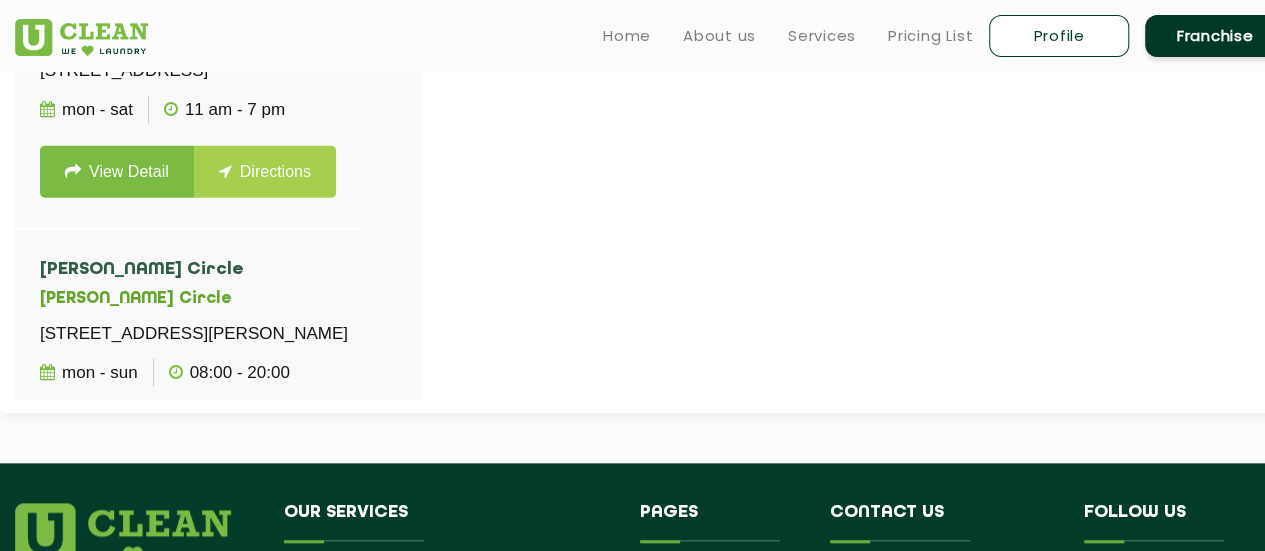 scroll, scrollTop: 6000, scrollLeft: 0, axis: vertical 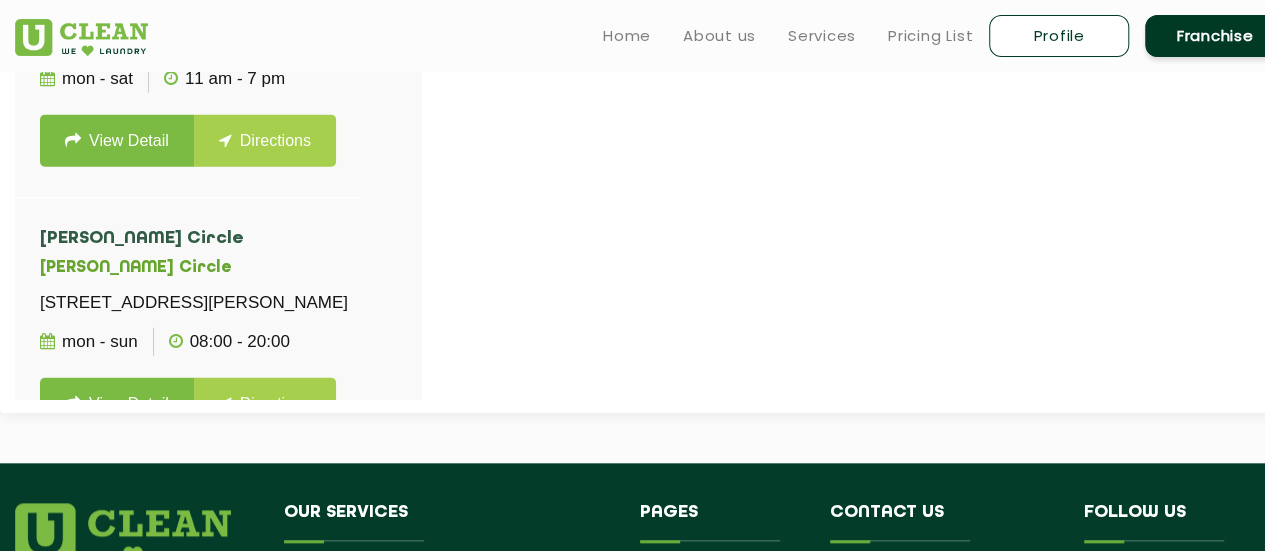 drag, startPoint x: 203, startPoint y: 117, endPoint x: 99, endPoint y: 123, distance: 104.172935 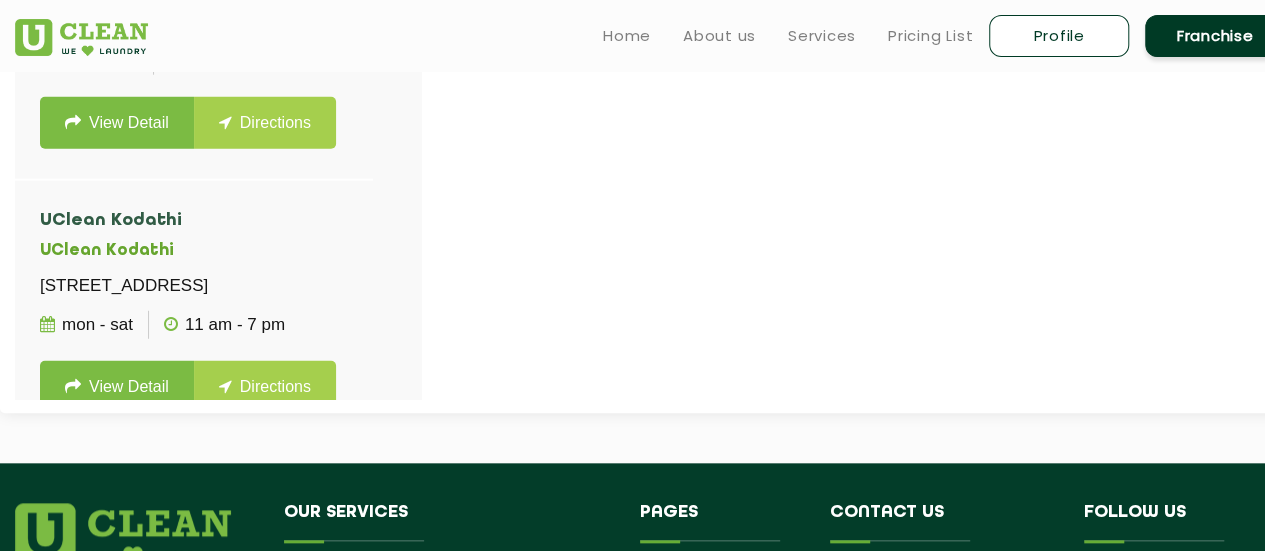 scroll, scrollTop: 6300, scrollLeft: 0, axis: vertical 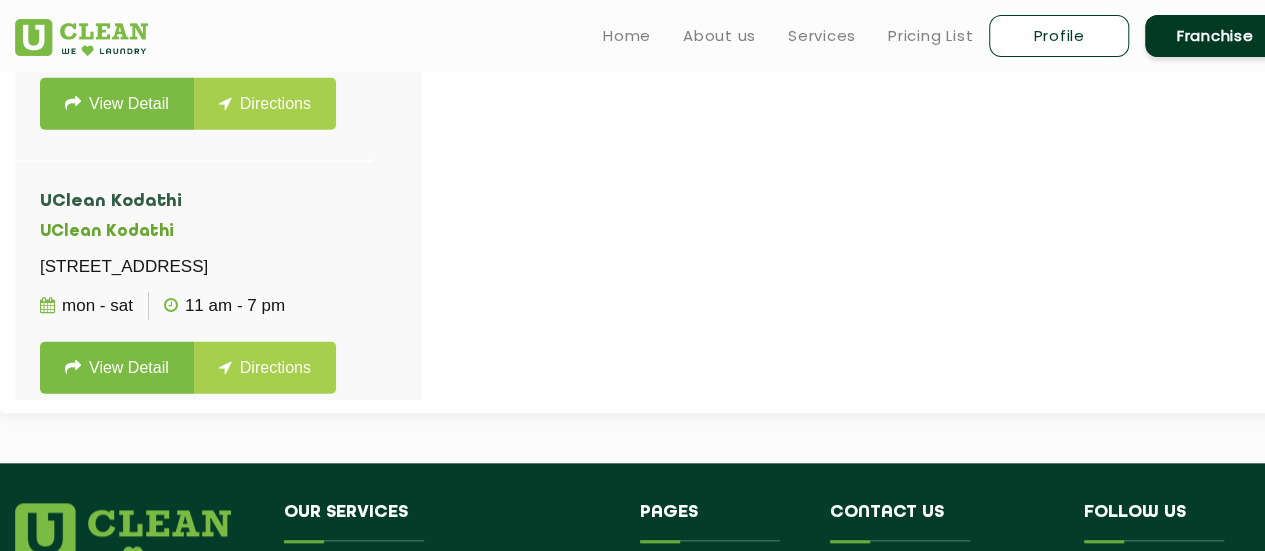 drag, startPoint x: 242, startPoint y: 171, endPoint x: 105, endPoint y: 168, distance: 137.03284 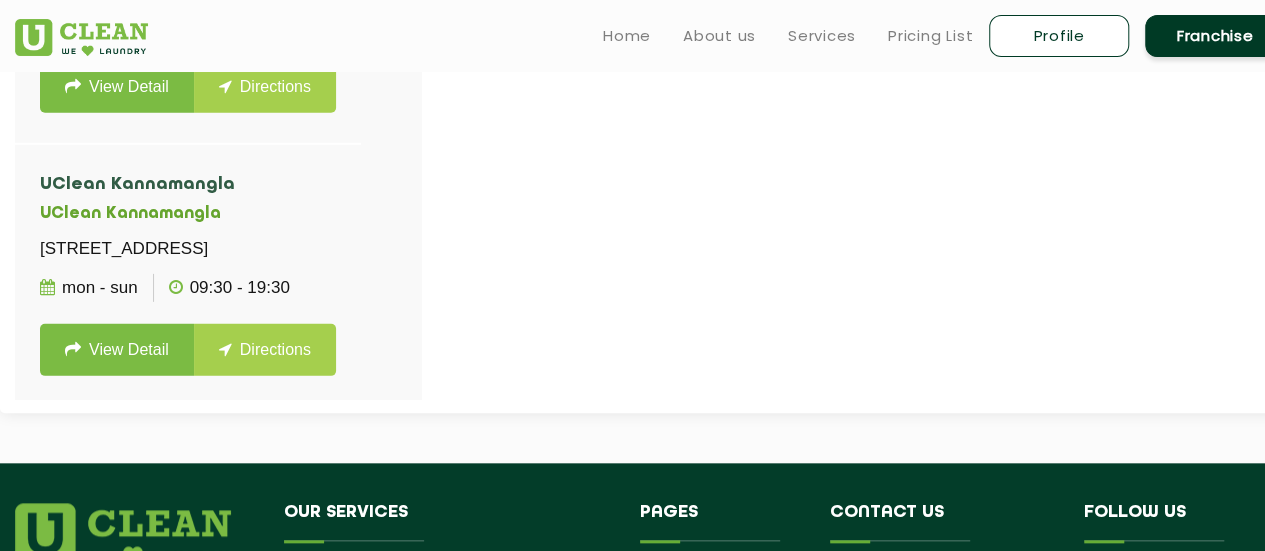scroll, scrollTop: 6600, scrollLeft: 0, axis: vertical 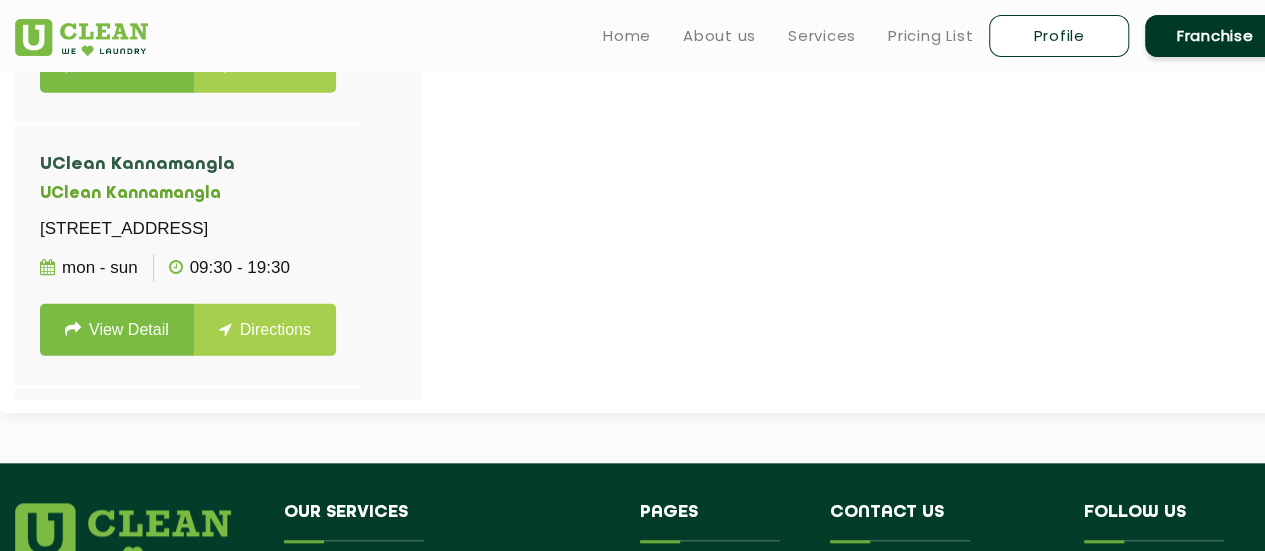 drag, startPoint x: 188, startPoint y: 155, endPoint x: 104, endPoint y: 157, distance: 84.0238 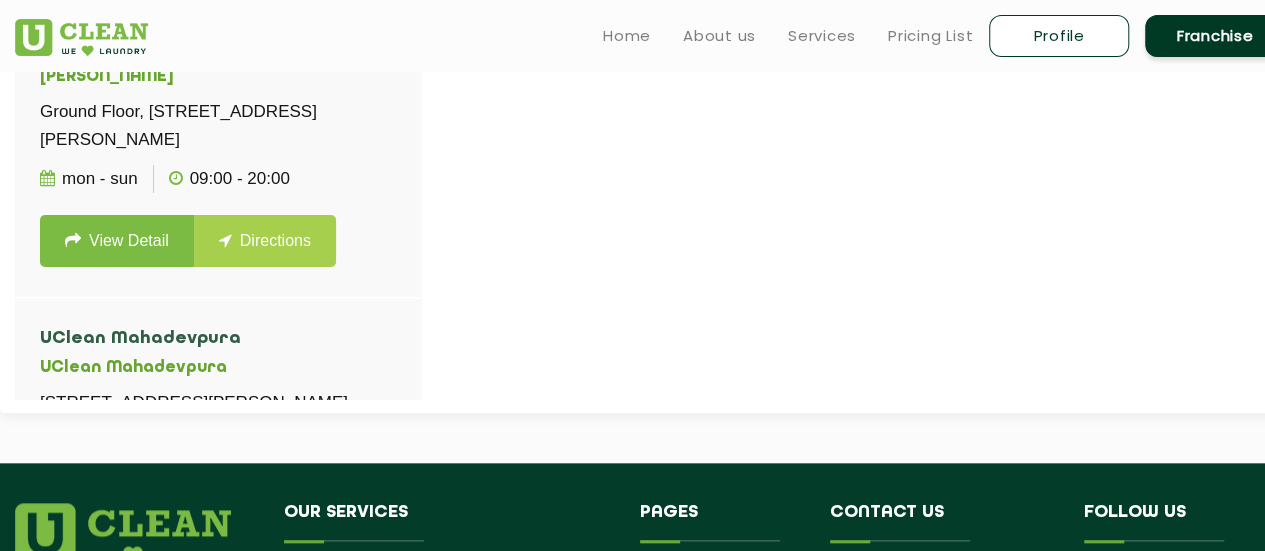 scroll, scrollTop: 7000, scrollLeft: 0, axis: vertical 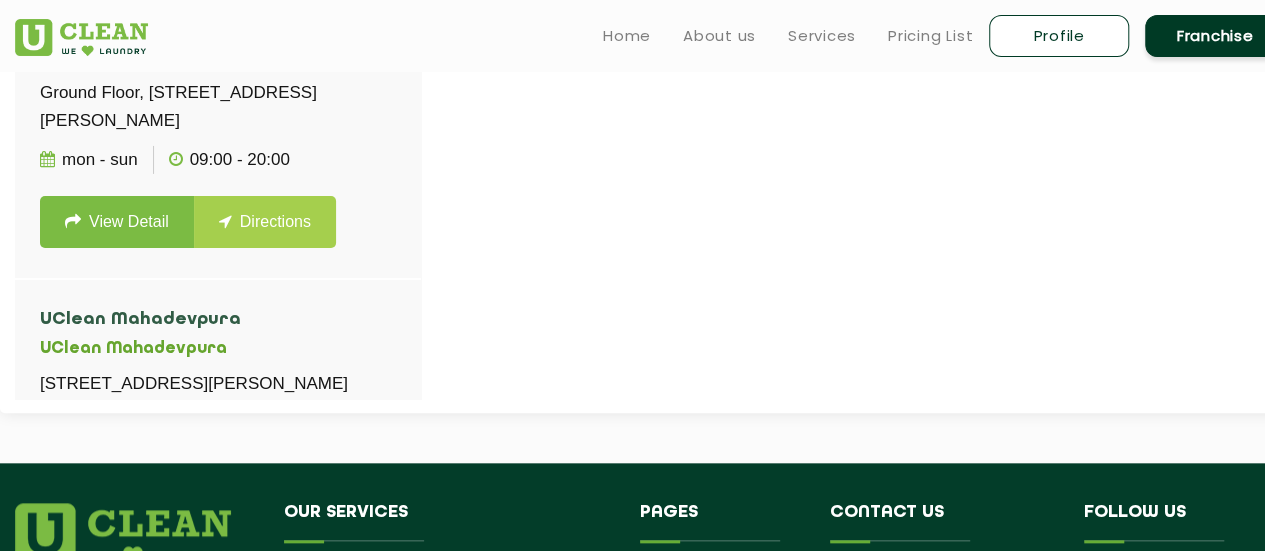 drag, startPoint x: 214, startPoint y: 139, endPoint x: 99, endPoint y: 147, distance: 115.27792 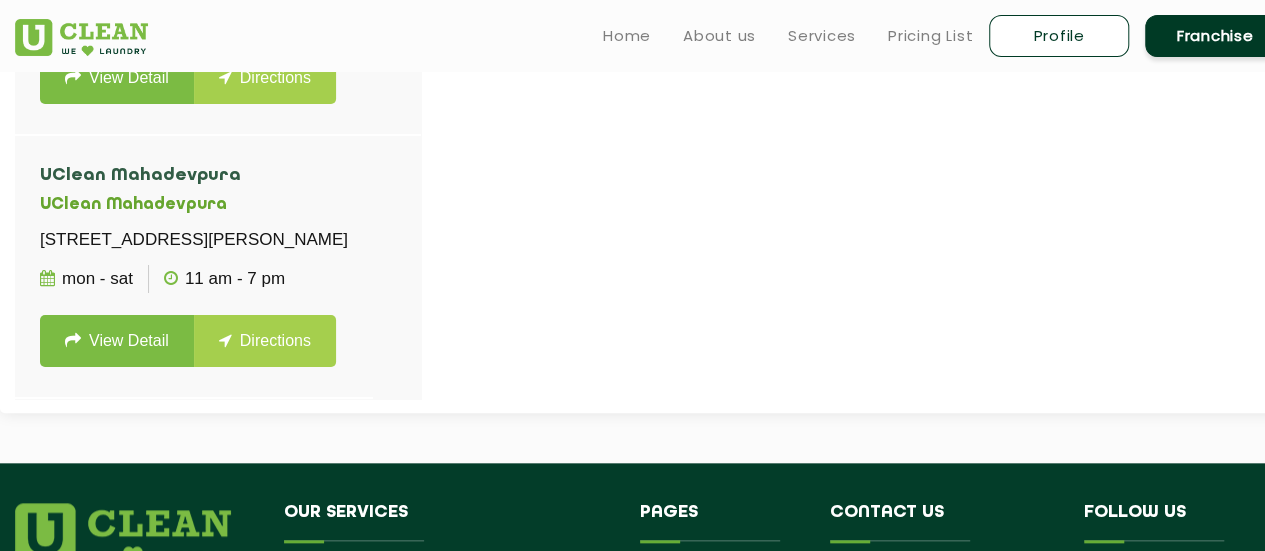 scroll, scrollTop: 7300, scrollLeft: 0, axis: vertical 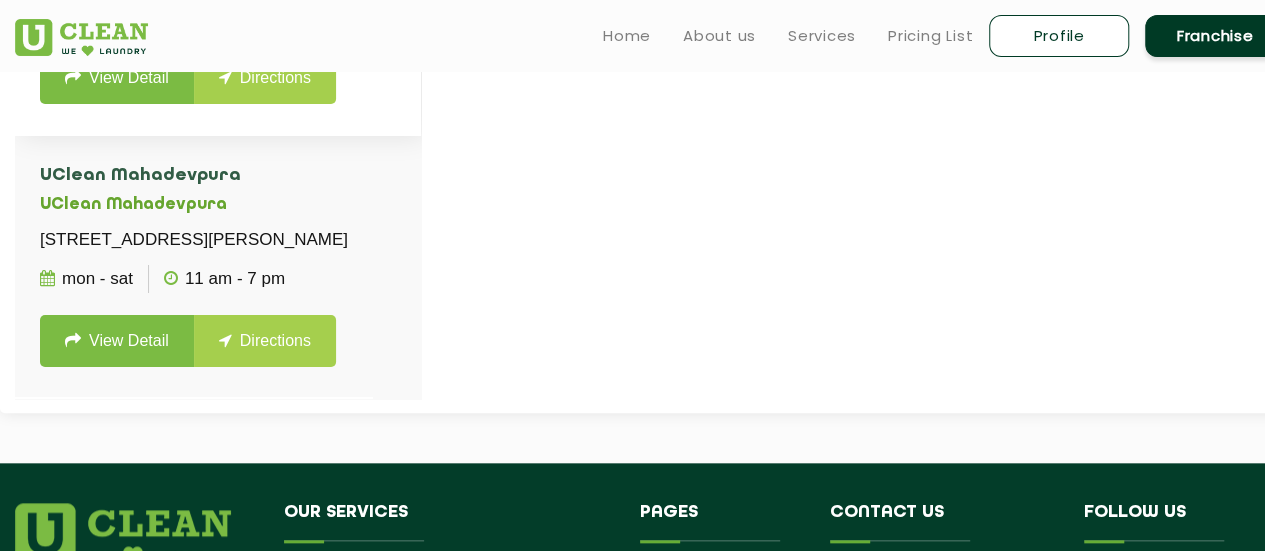 drag, startPoint x: 208, startPoint y: 271, endPoint x: 96, endPoint y: 267, distance: 112.0714 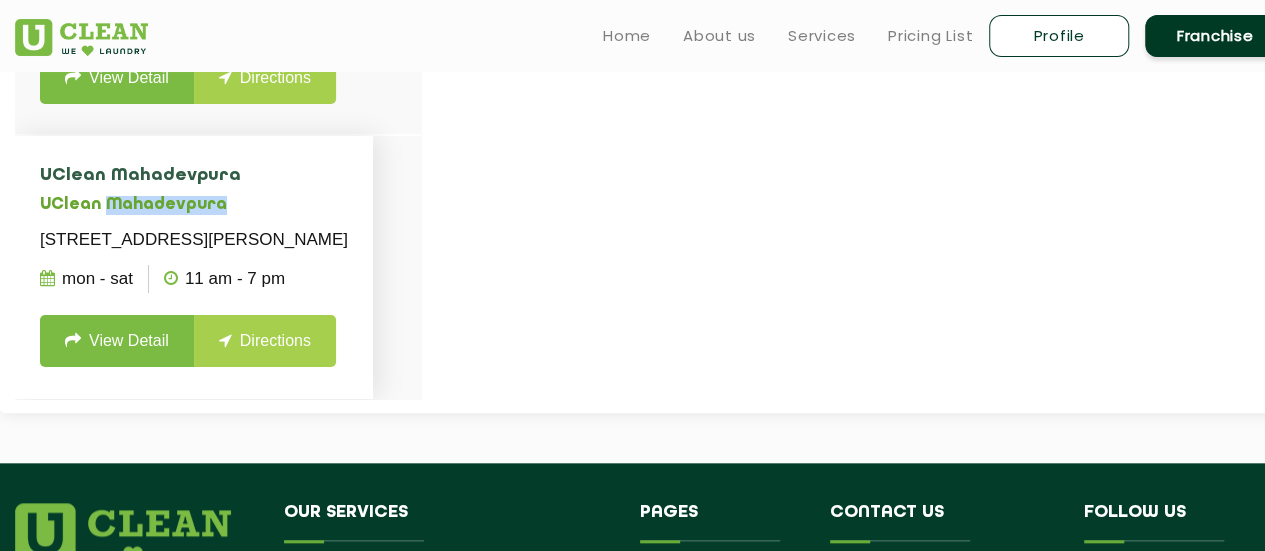 drag, startPoint x: 192, startPoint y: 193, endPoint x: 99, endPoint y: 193, distance: 93 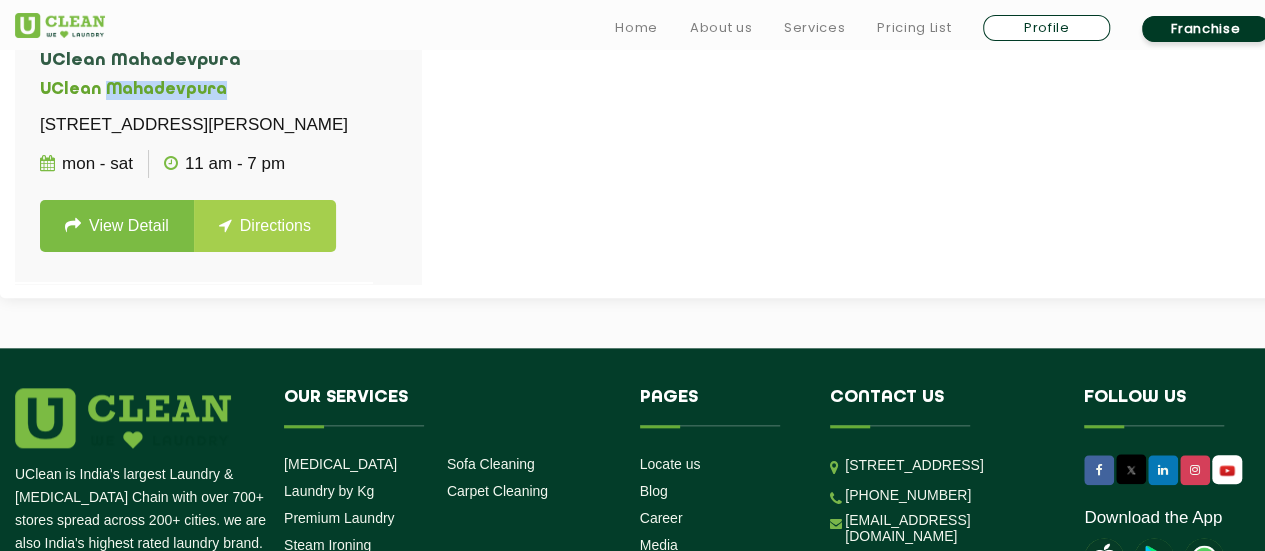 scroll, scrollTop: 800, scrollLeft: 0, axis: vertical 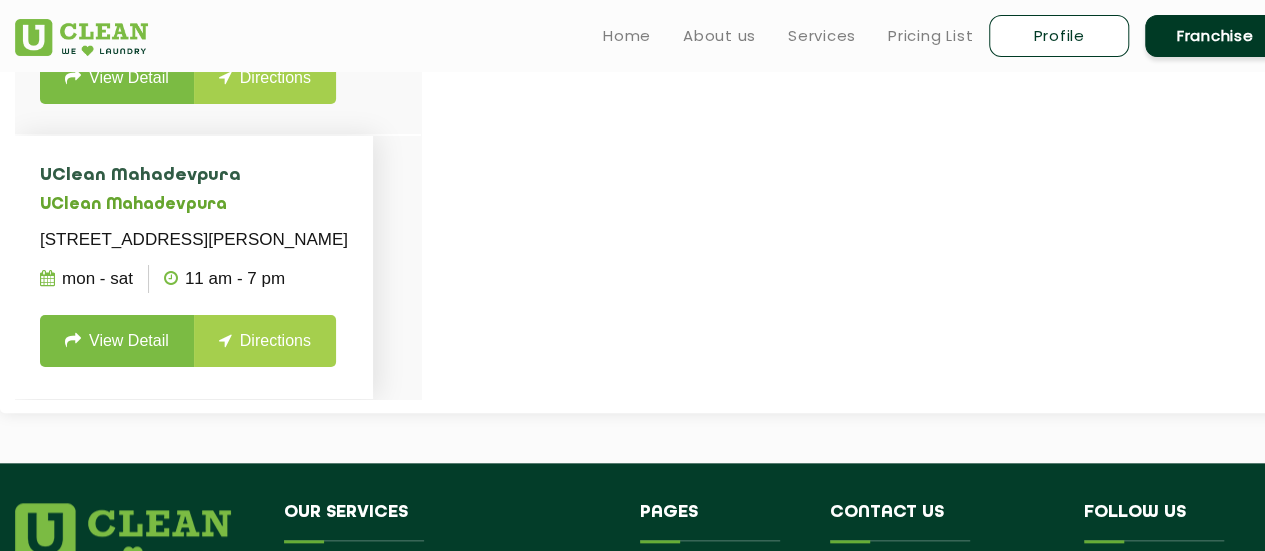 click on "View Detail" 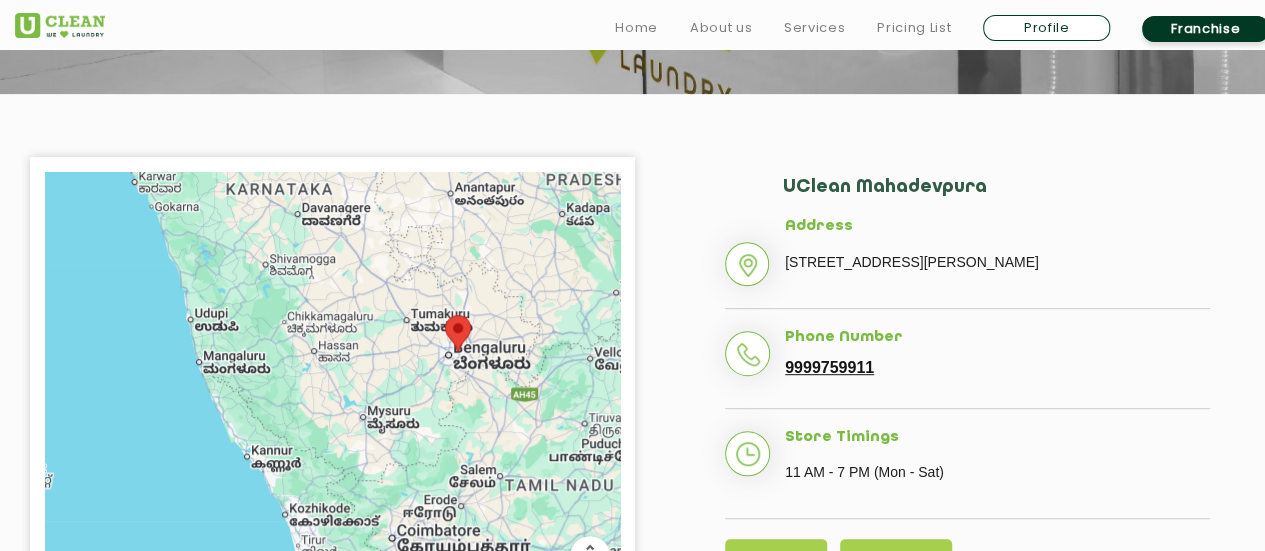 scroll, scrollTop: 500, scrollLeft: 0, axis: vertical 